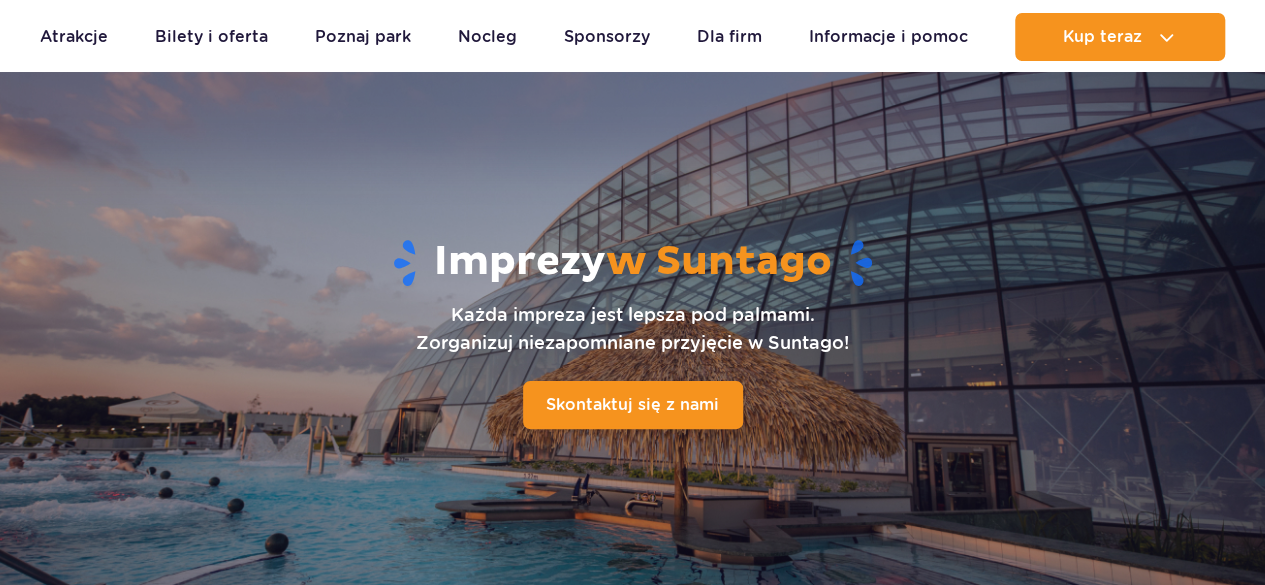 scroll, scrollTop: 394, scrollLeft: 0, axis: vertical 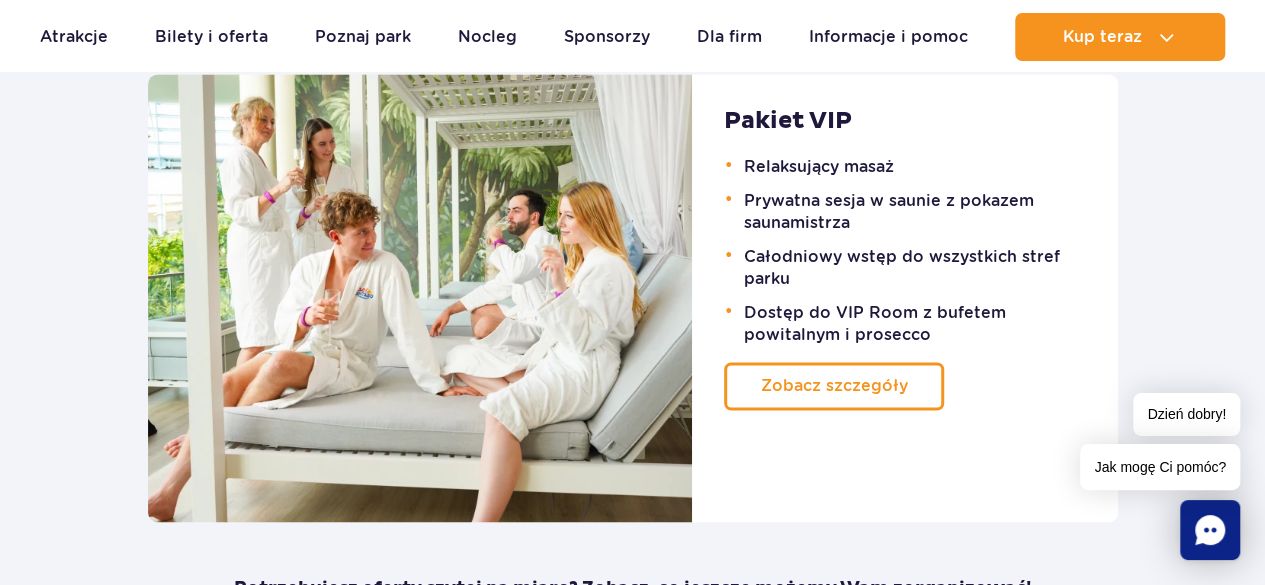 click on "Przejdź do menu
Przejdź do treści
Przejdź do stopki
Mapa serwisu
Dzień dobry! Jak mogę Ci pomóc?
Podaruj voucher
Podaruj Voucher prezentowy do Suntago!
Zarządzaj biletami
Suntago" at bounding box center [632, 2254] 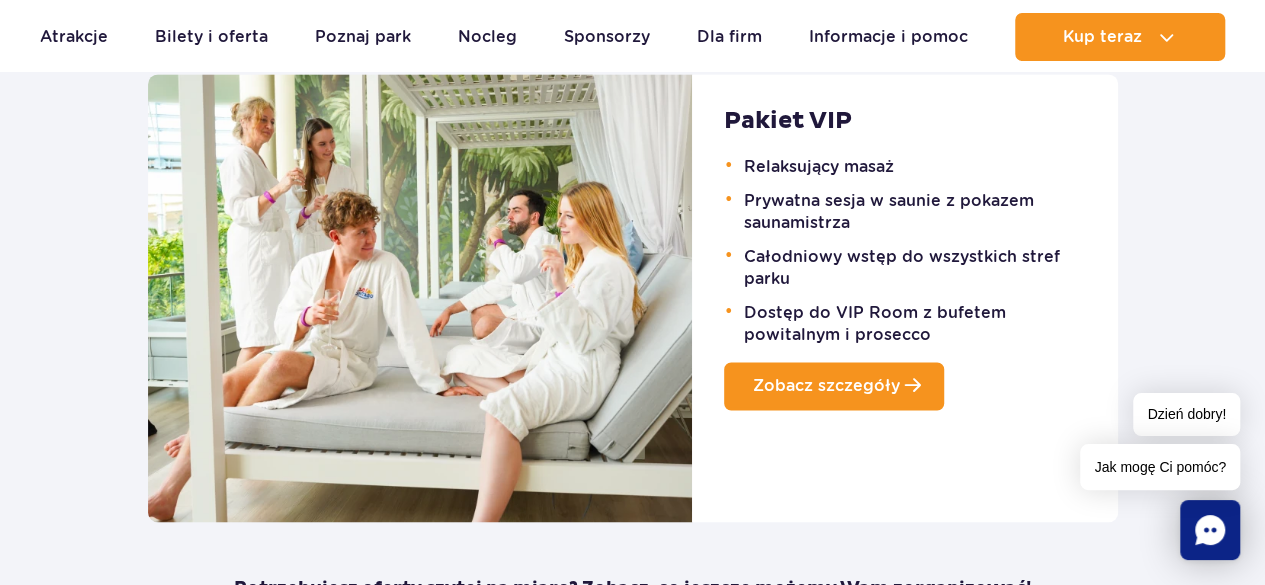 click on "Zobacz szczegóły" at bounding box center [834, 386] 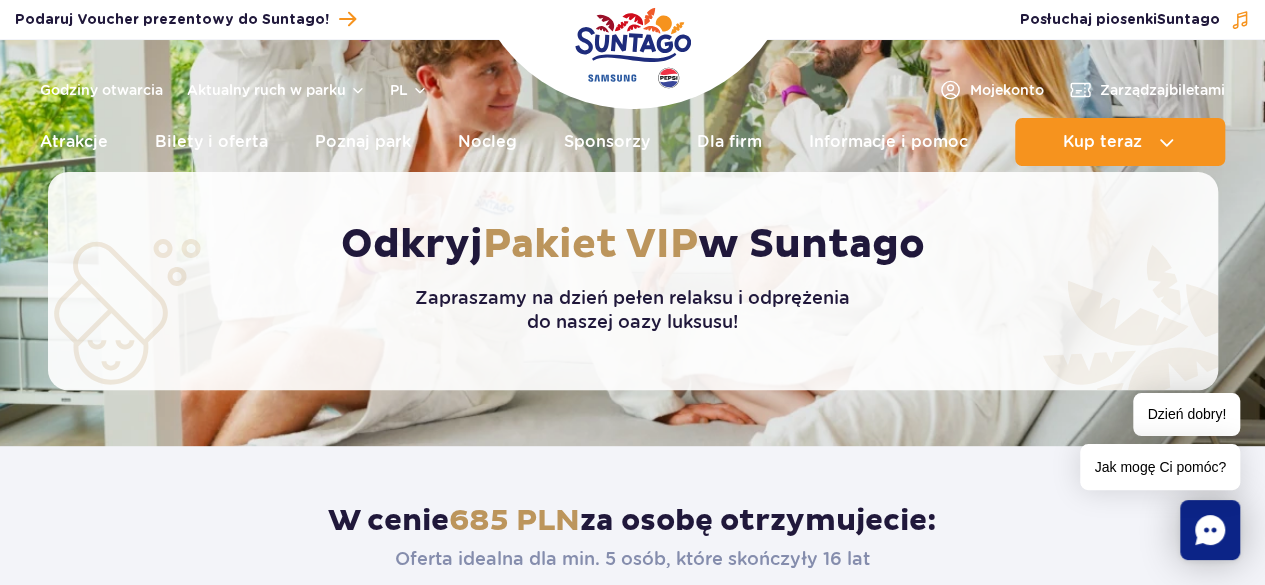 scroll, scrollTop: 0, scrollLeft: 0, axis: both 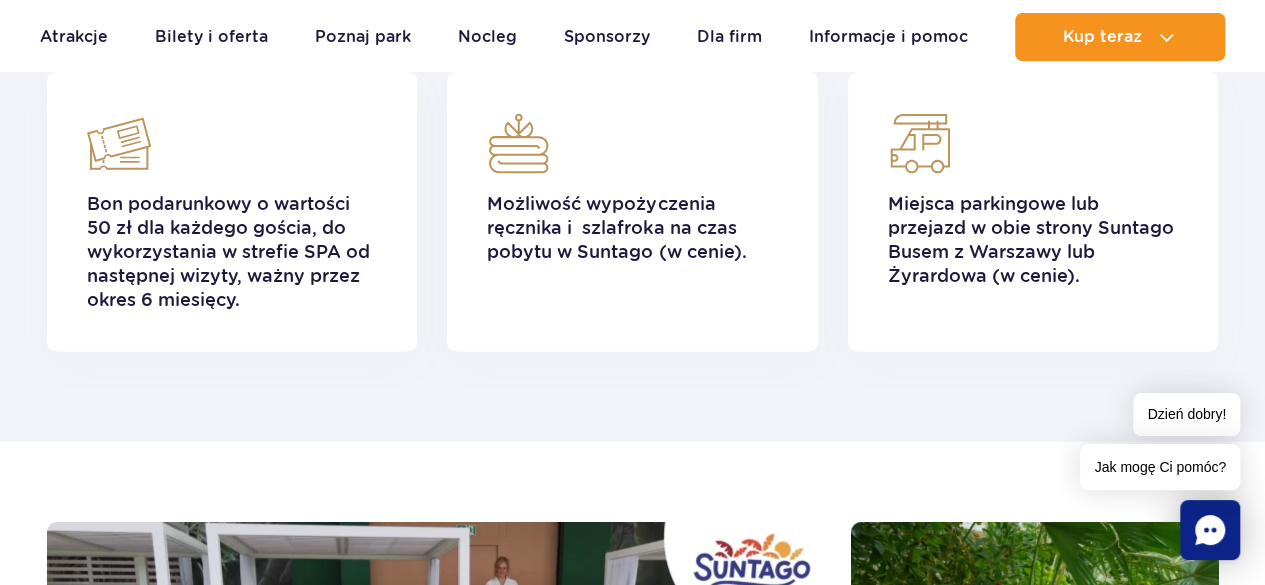 click on "Przejdź do menu
Przejdź do treści
Przejdź do stopki
Mapa serwisu
Dzień dobry! Jak mogę Ci pomóc?
Podaruj voucher
Podaruj Voucher prezentowy do Suntago!
Zarządzaj biletami
Suntago" at bounding box center [632, 624] 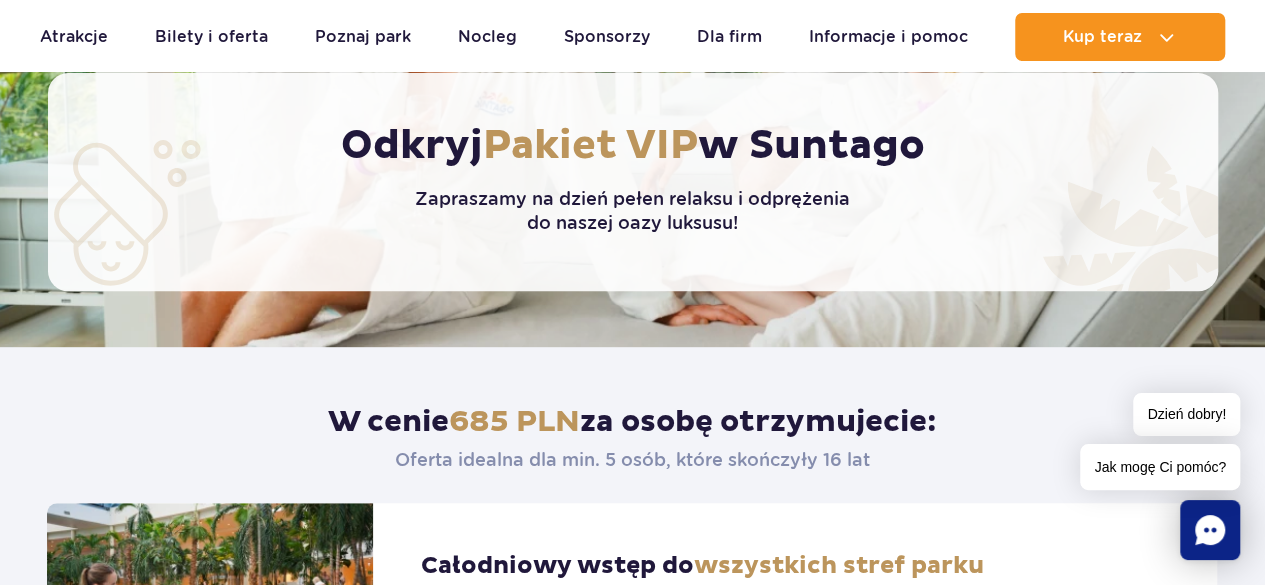 scroll, scrollTop: 311, scrollLeft: 0, axis: vertical 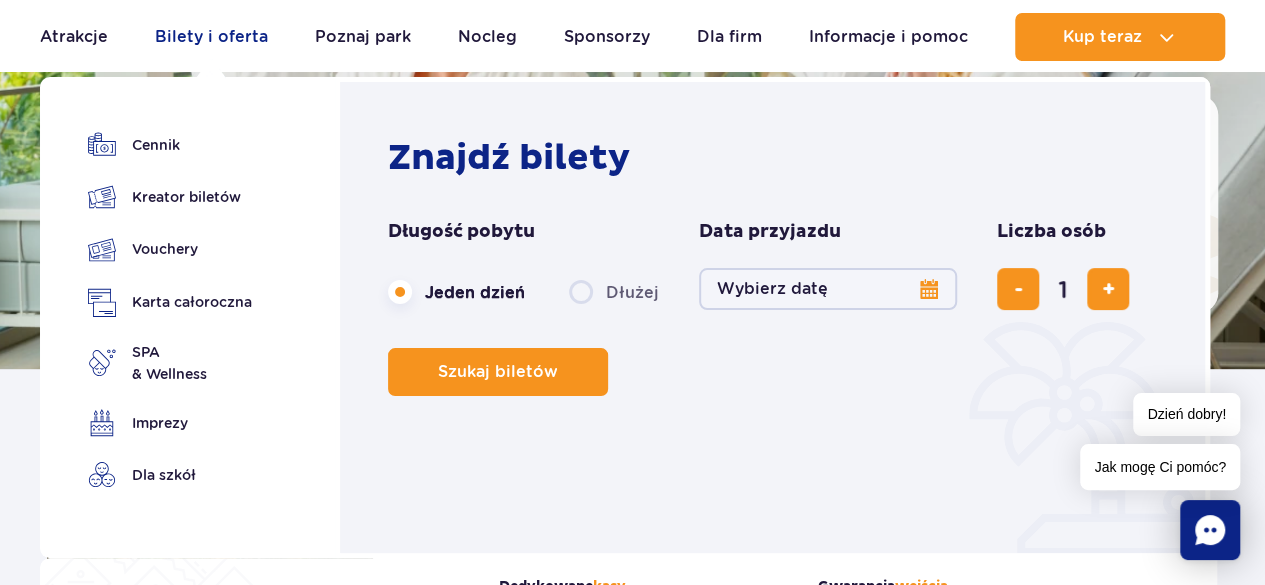 click on "Bilety i oferta" at bounding box center [211, 37] 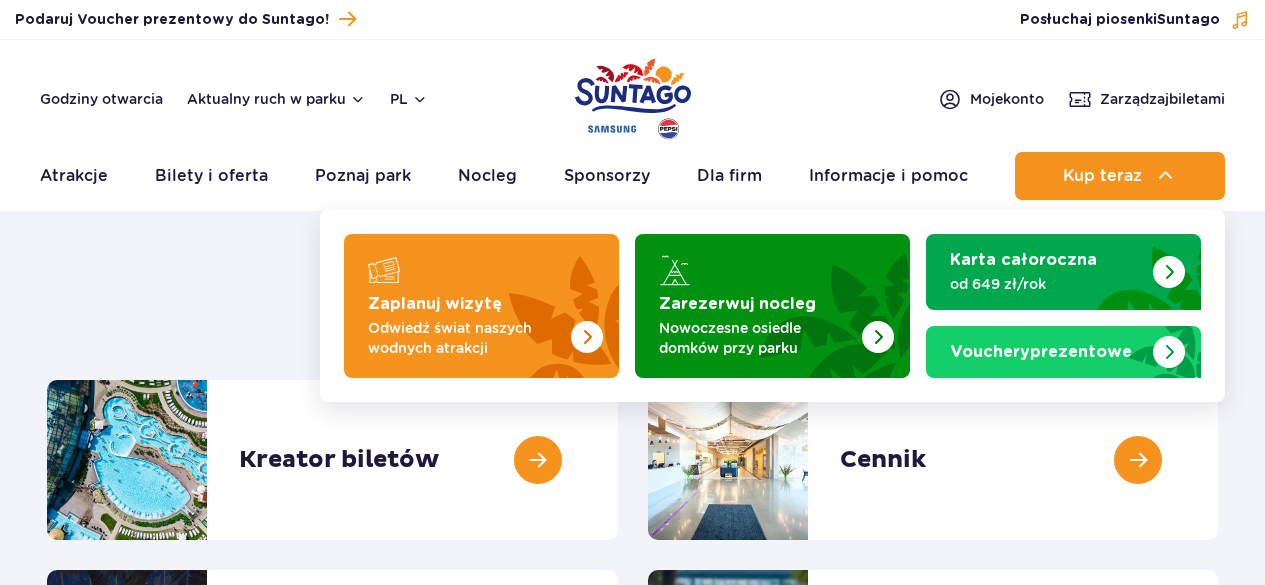 scroll, scrollTop: 0, scrollLeft: 0, axis: both 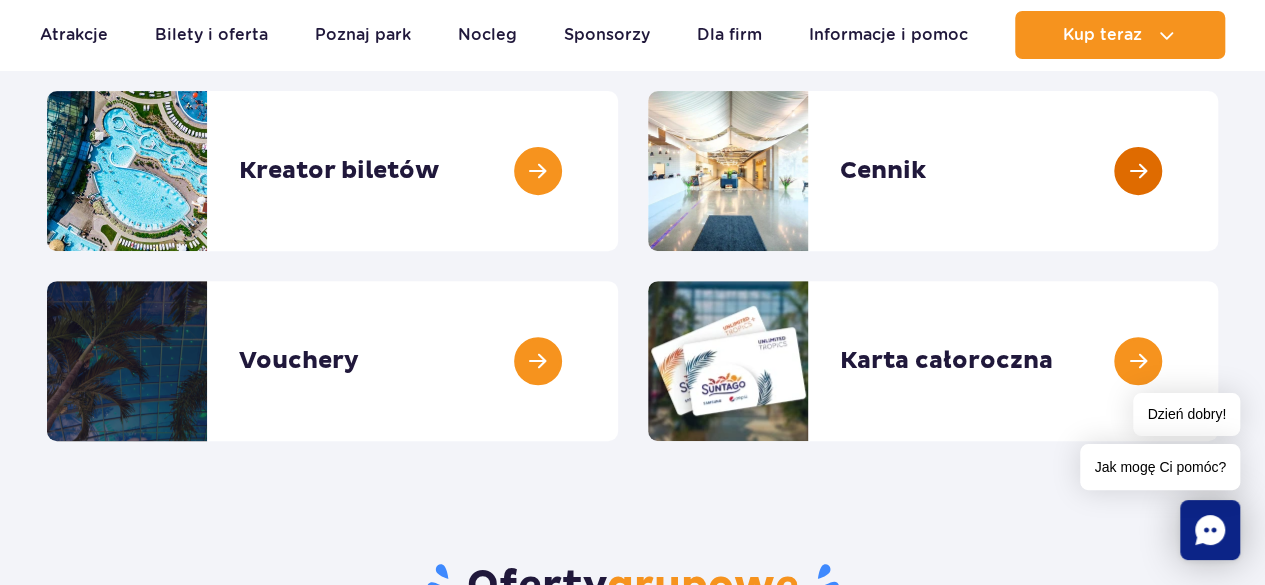 click at bounding box center [1218, 171] 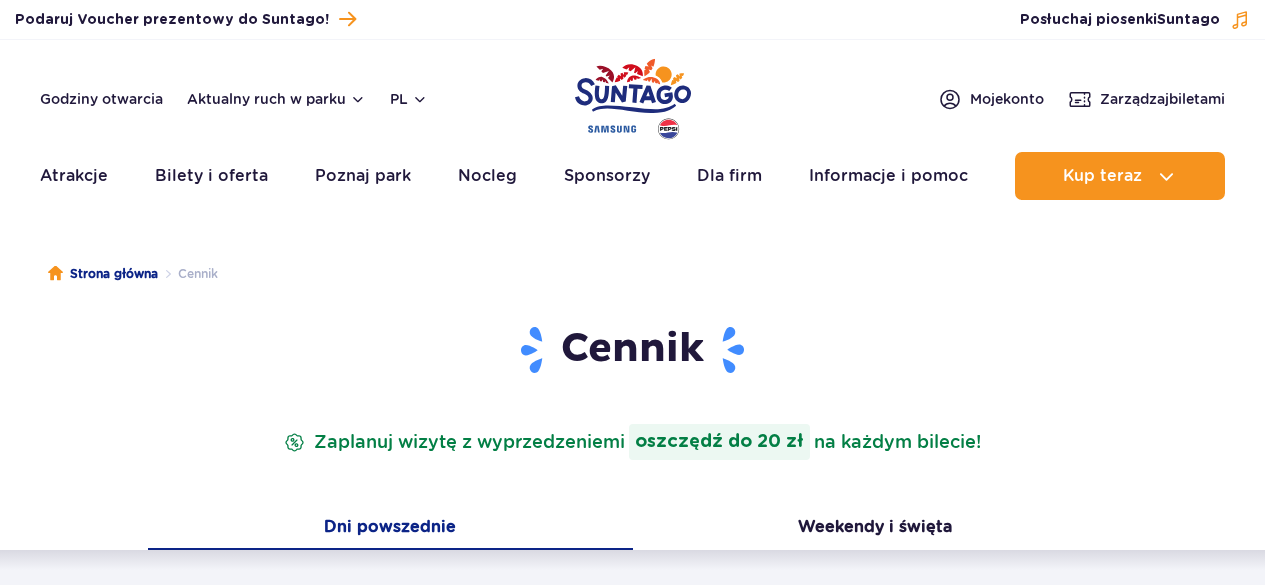 scroll, scrollTop: 0, scrollLeft: 0, axis: both 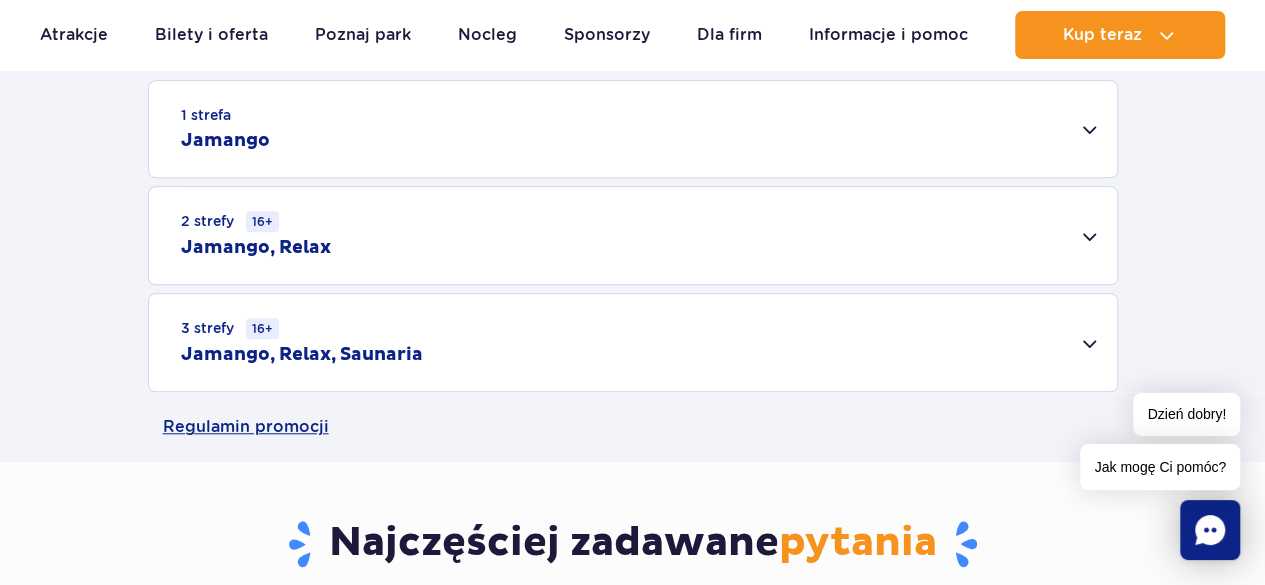 click on "2 strefy  16+
Jamango, Relax" at bounding box center [633, 235] 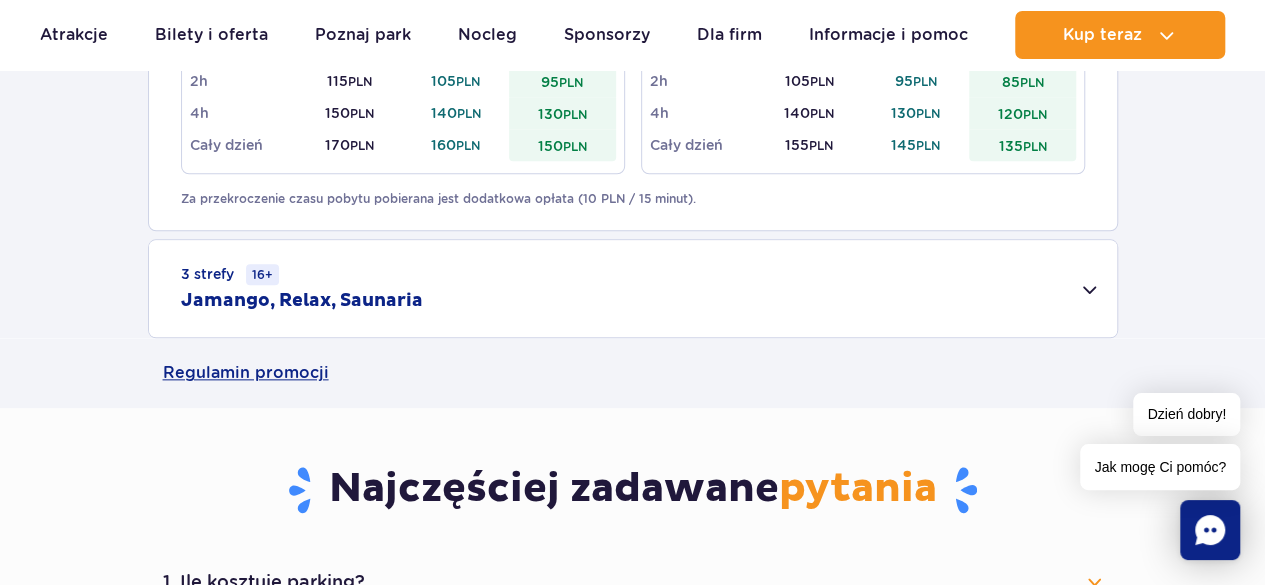 scroll, scrollTop: 1010, scrollLeft: 0, axis: vertical 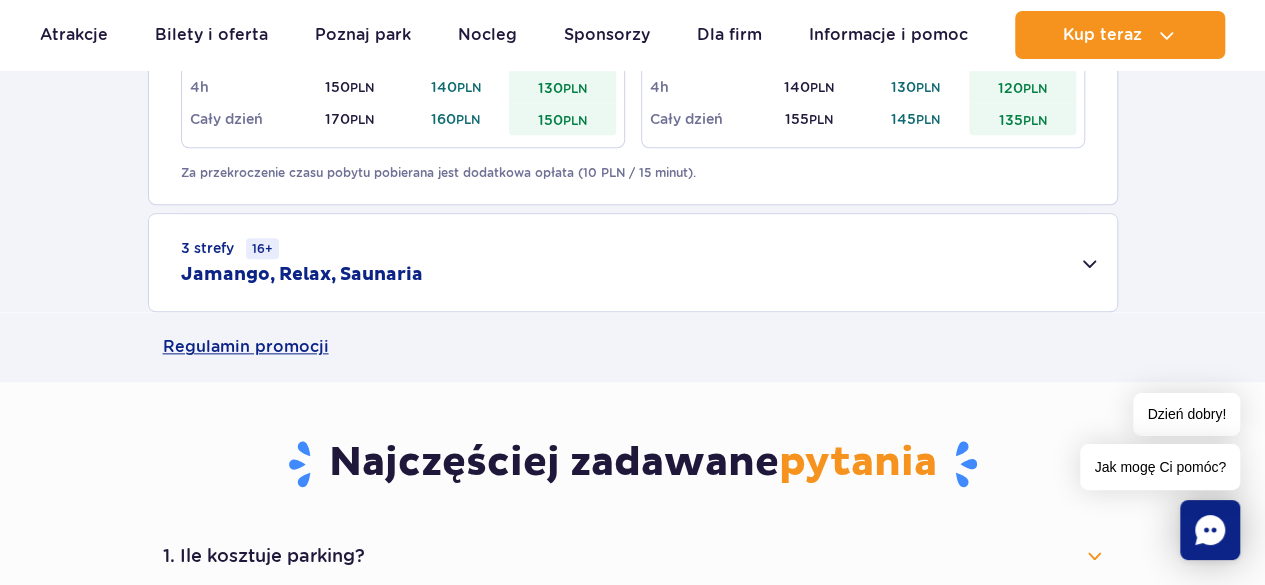 click on "3 strefy  16+
Jamango, Relax, Saunaria" at bounding box center [633, 262] 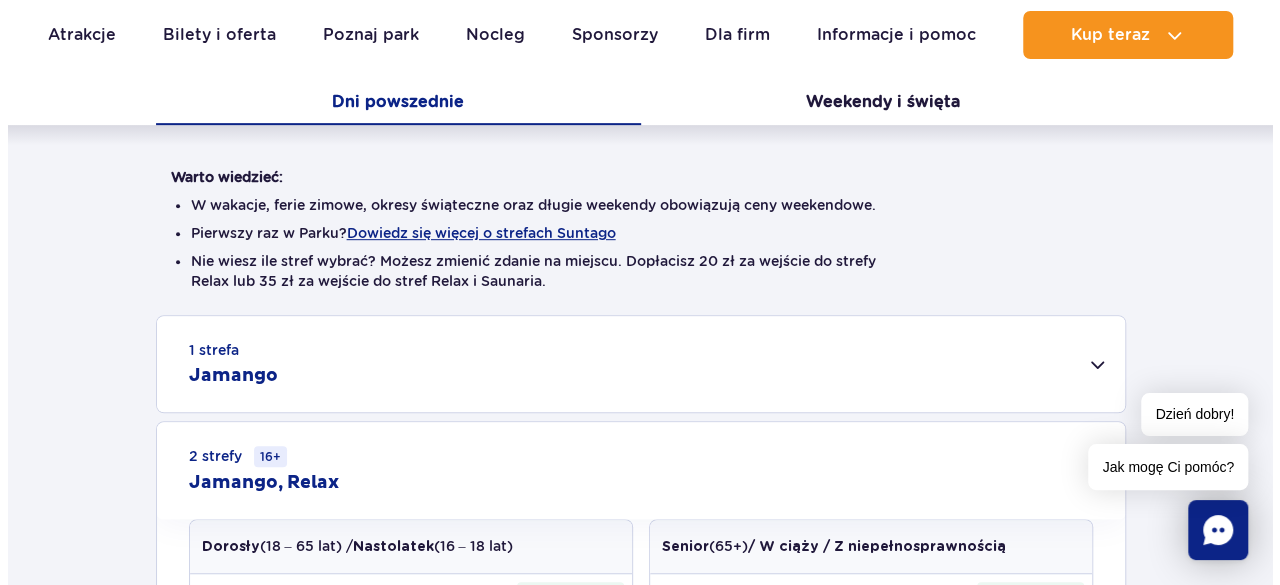scroll, scrollTop: 419, scrollLeft: 0, axis: vertical 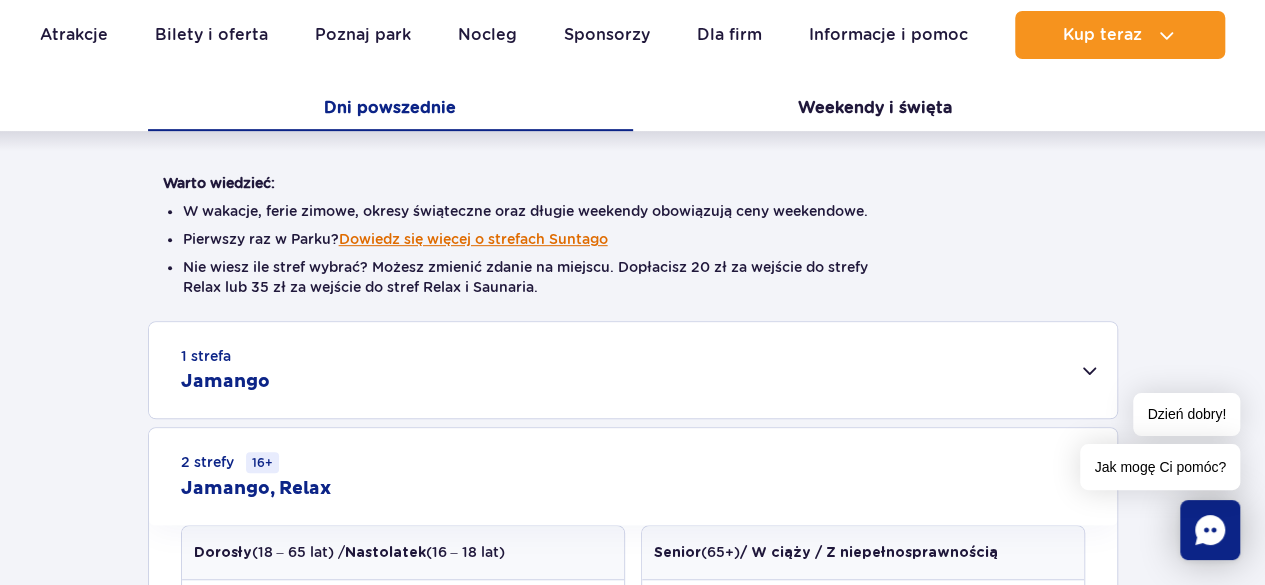 click on "Dowiedz się więcej o strefach Suntago" at bounding box center [473, 239] 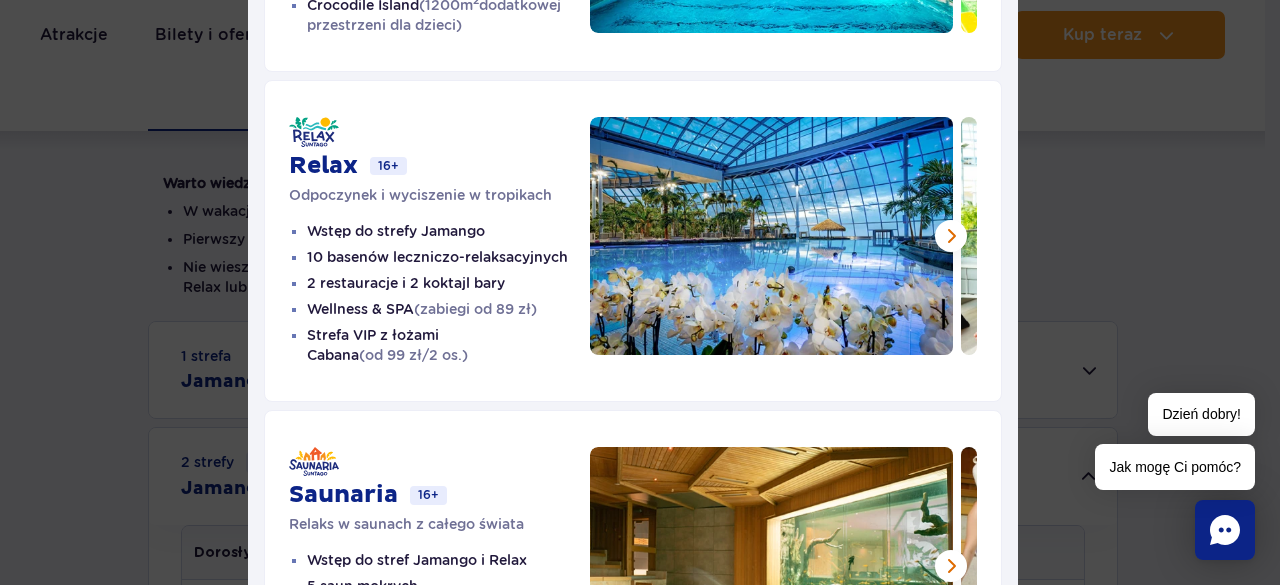 scroll, scrollTop: 417, scrollLeft: 0, axis: vertical 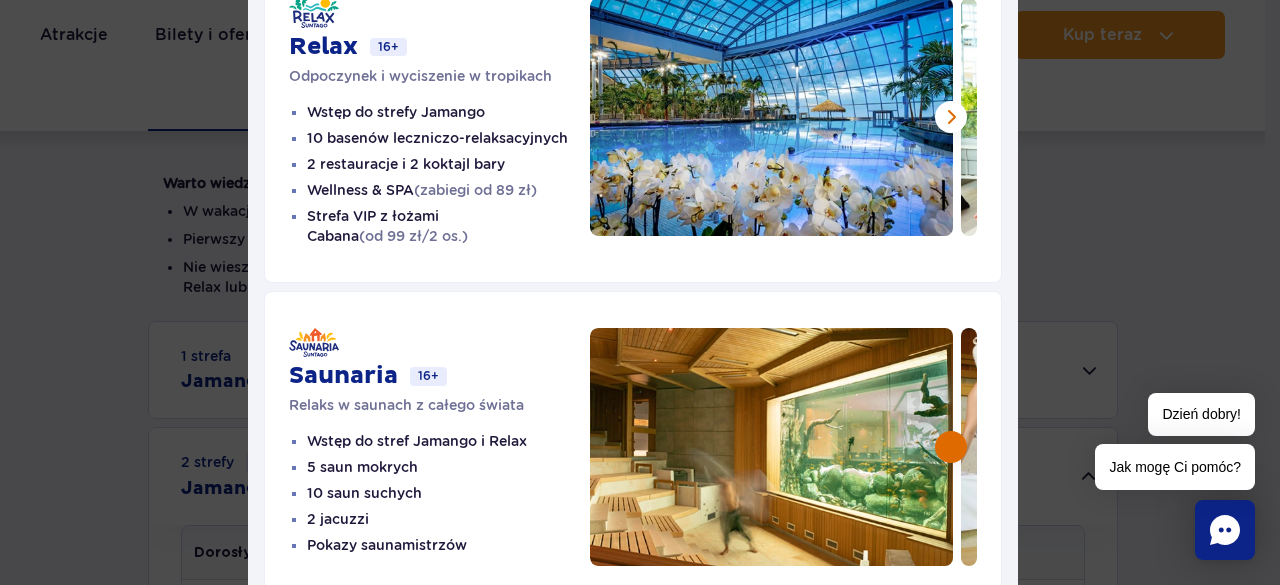 click at bounding box center (951, 447) 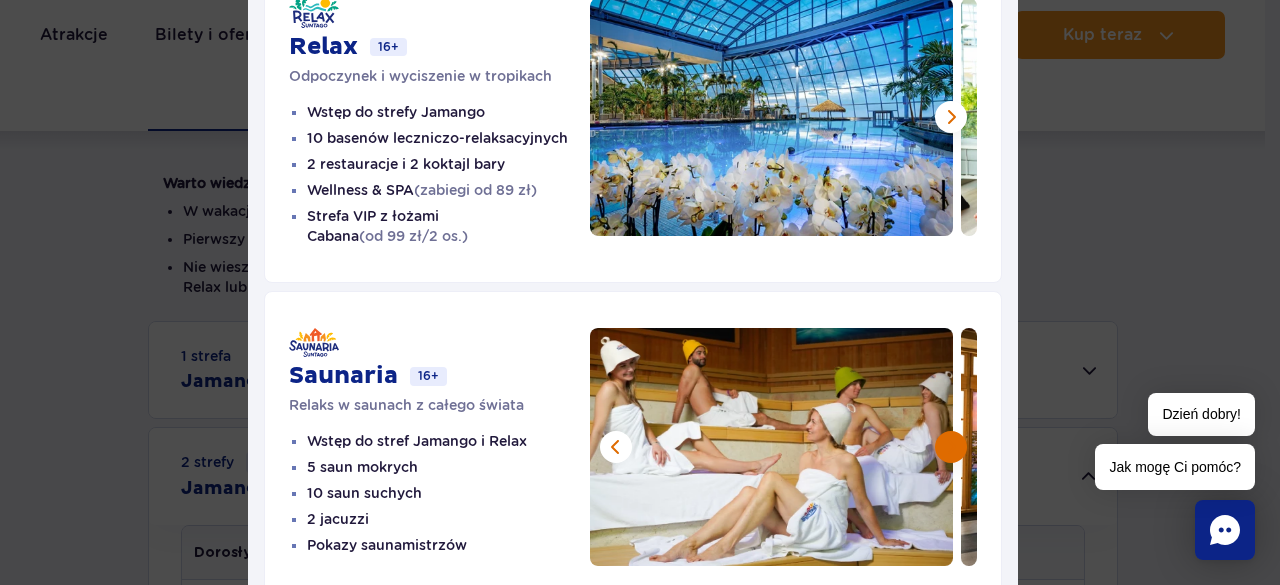 click at bounding box center (951, 447) 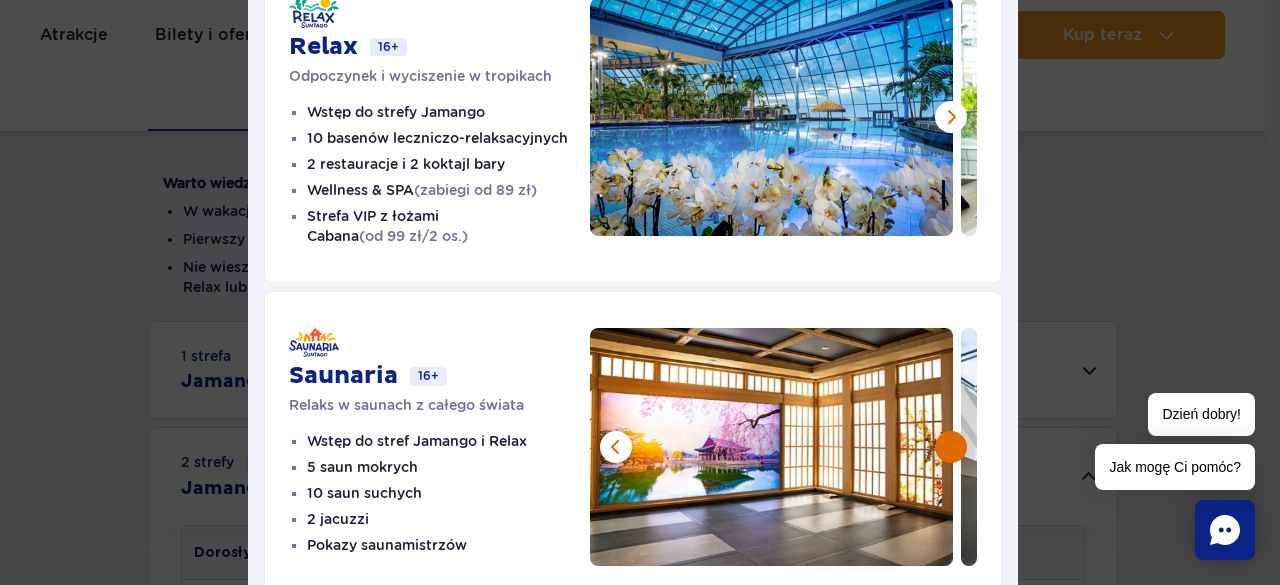 click at bounding box center (951, 447) 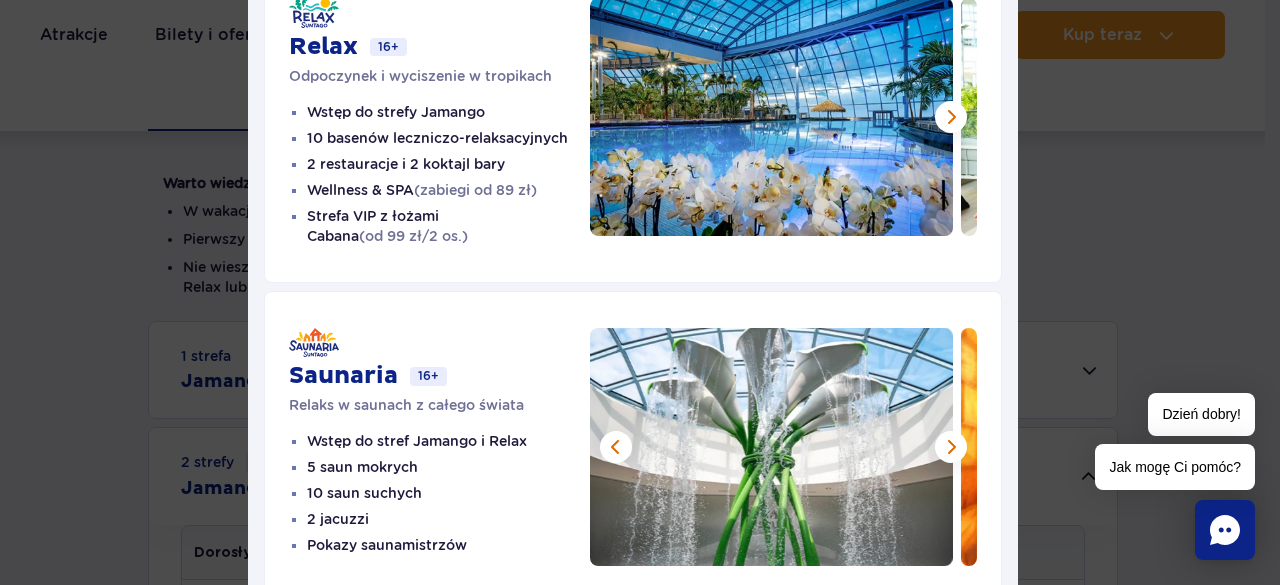 scroll, scrollTop: 630, scrollLeft: 0, axis: vertical 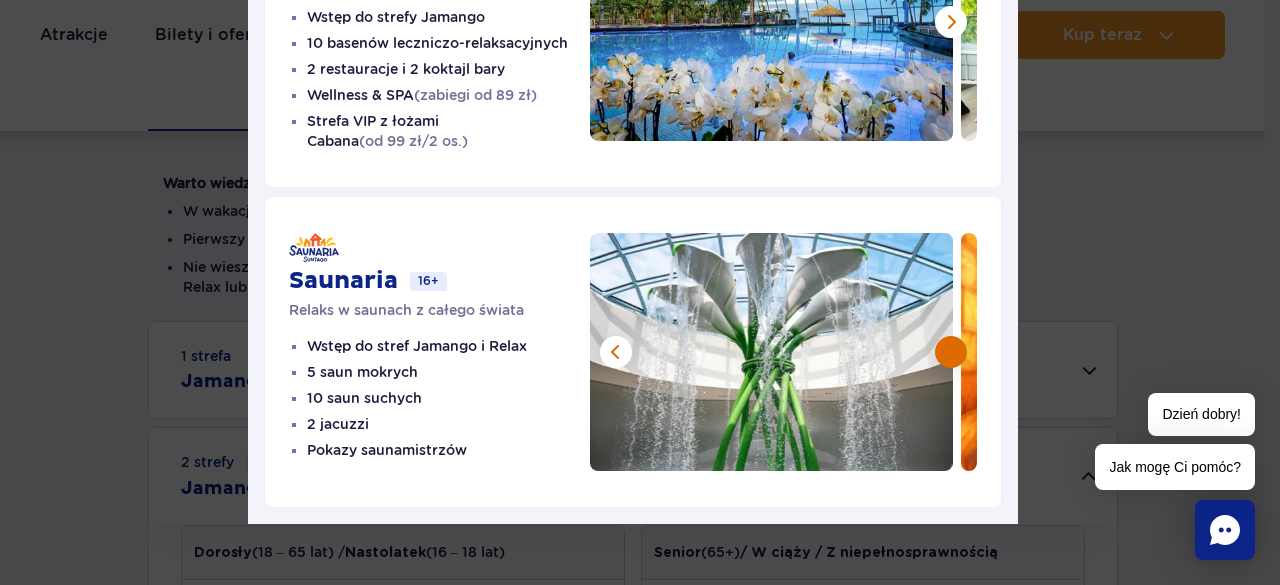 click at bounding box center [951, 352] 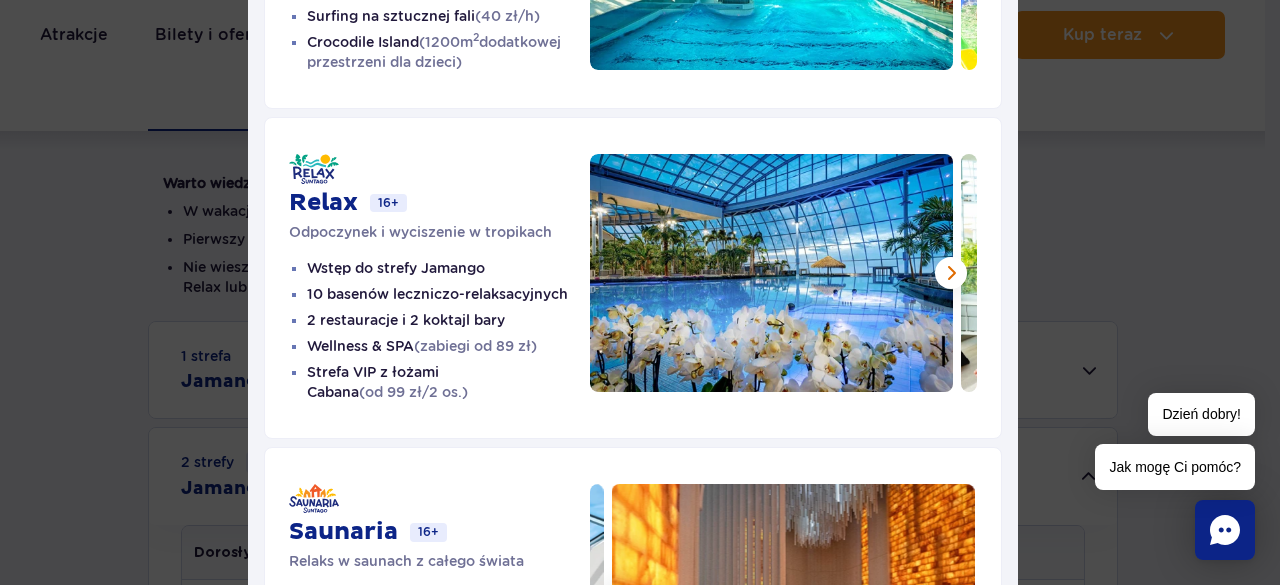 scroll, scrollTop: 372, scrollLeft: 0, axis: vertical 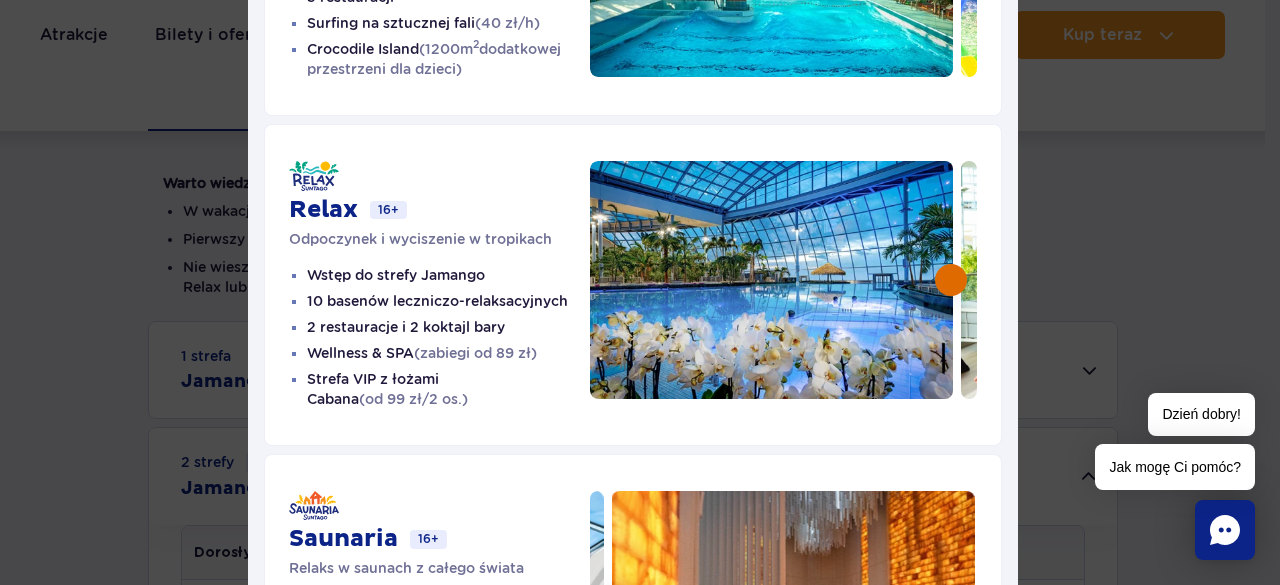 click at bounding box center (951, 280) 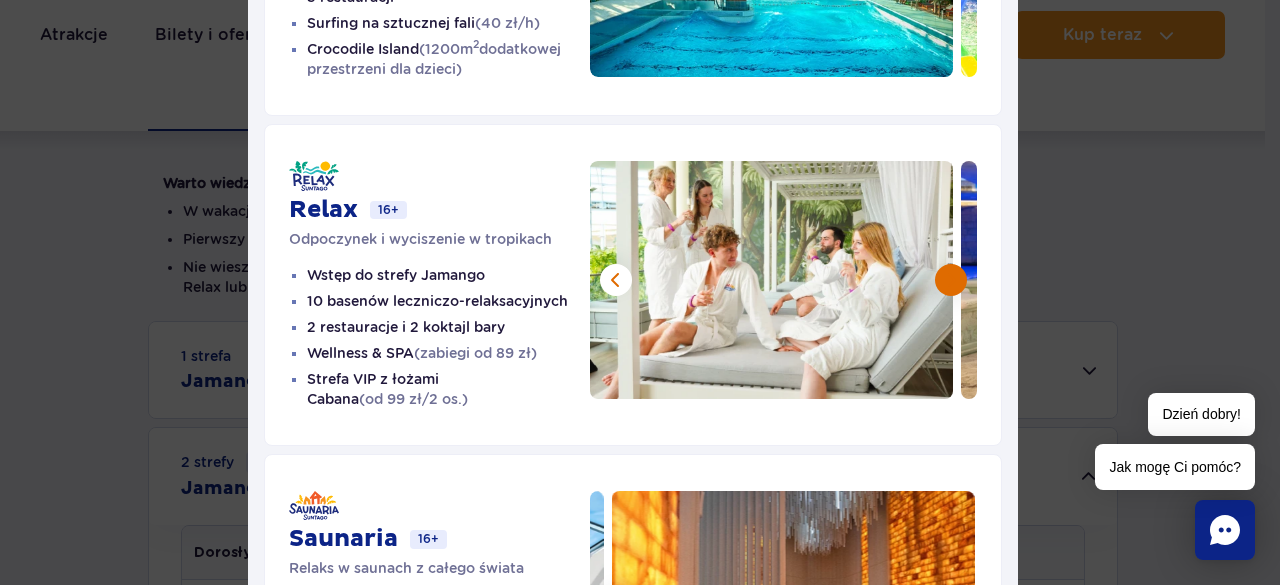 click at bounding box center (951, 280) 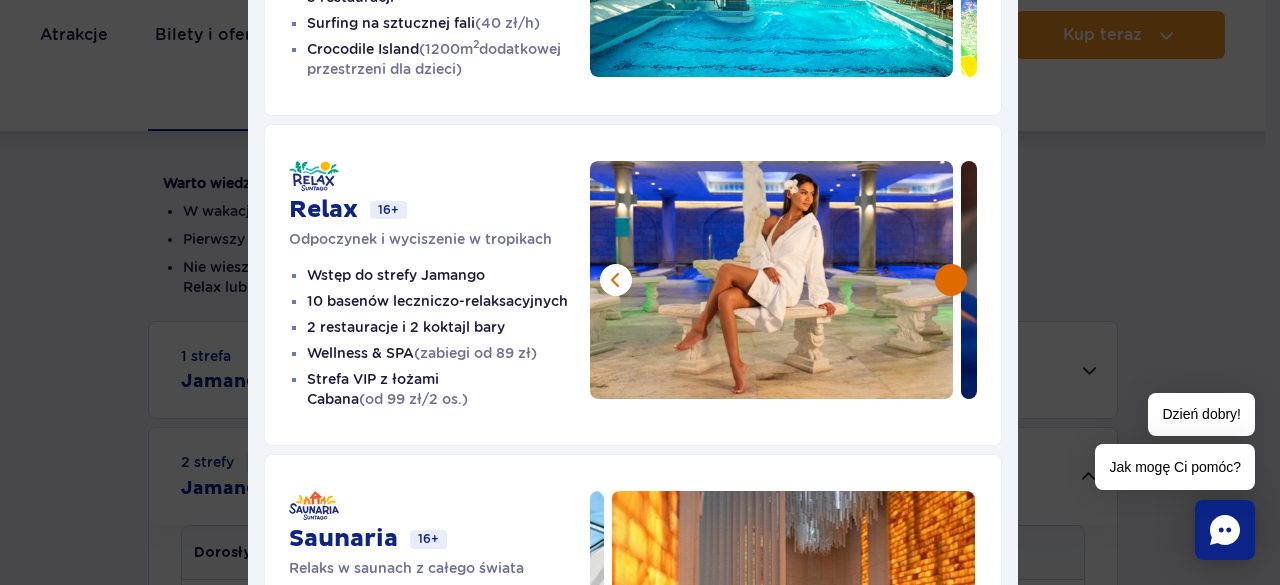 click at bounding box center (951, 280) 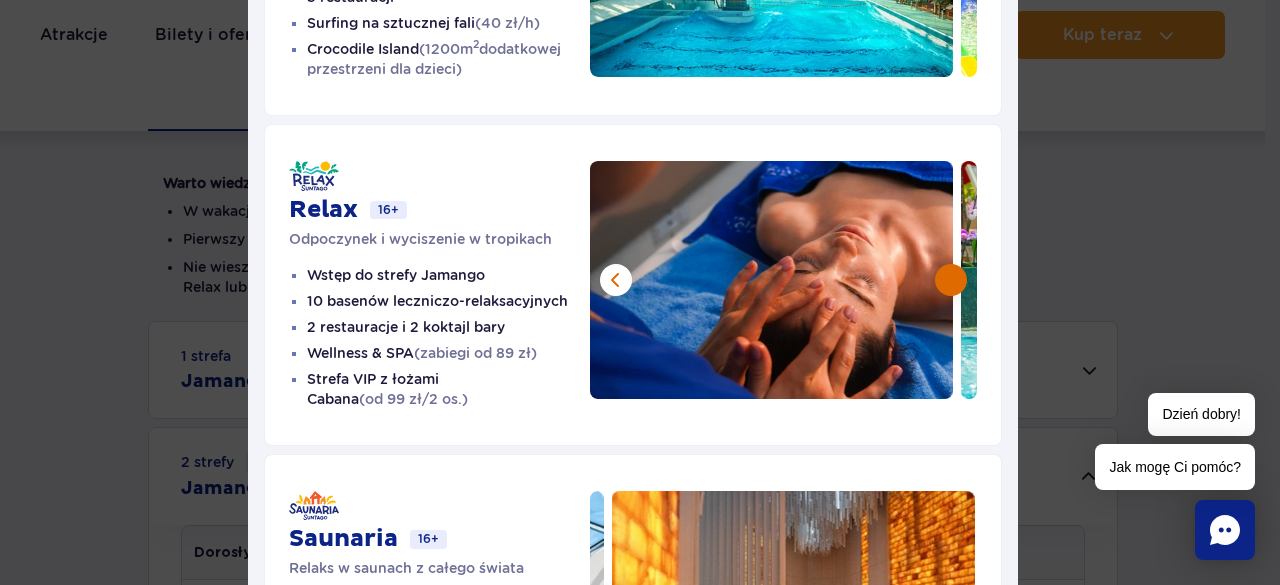 click at bounding box center [951, 280] 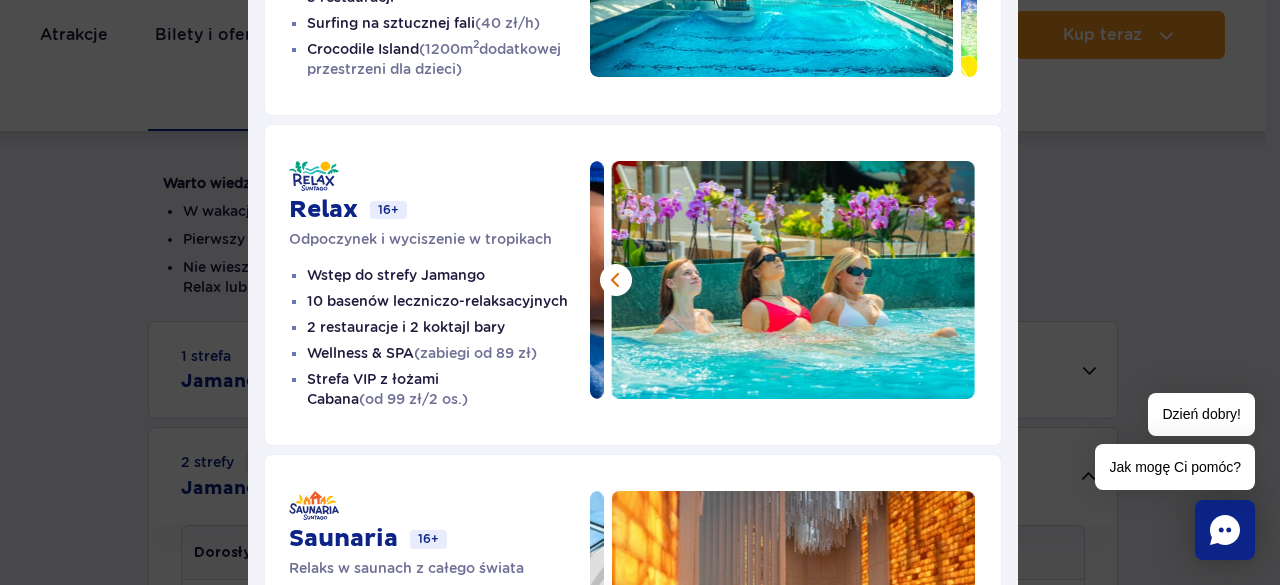 click at bounding box center [793, 280] 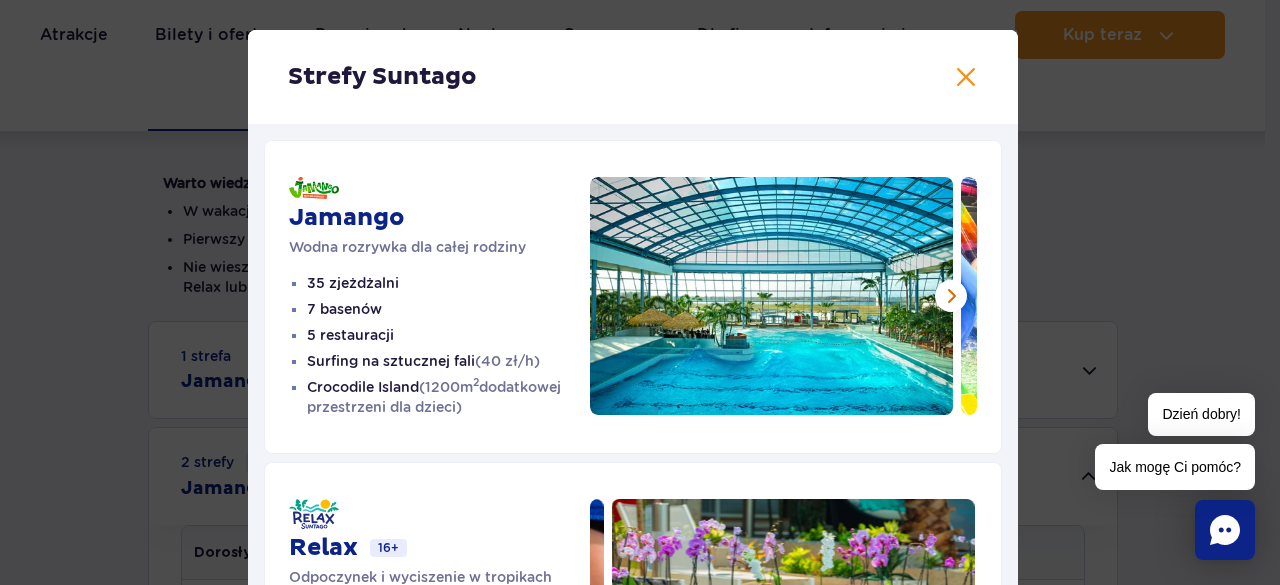 scroll, scrollTop: 0, scrollLeft: 0, axis: both 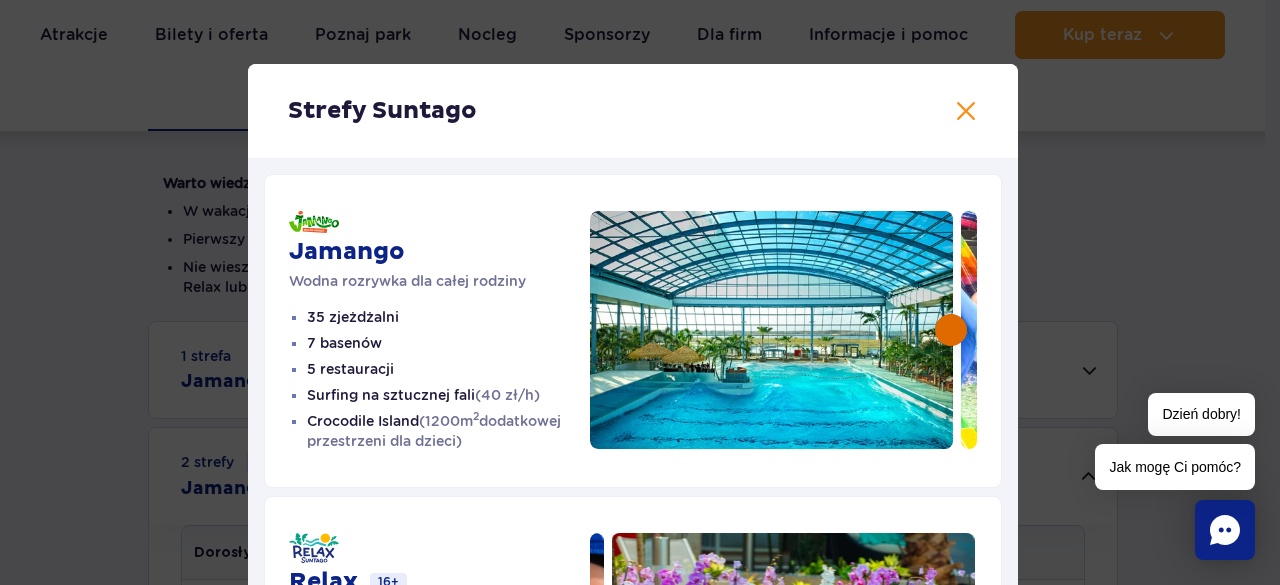 click at bounding box center [951, 330] 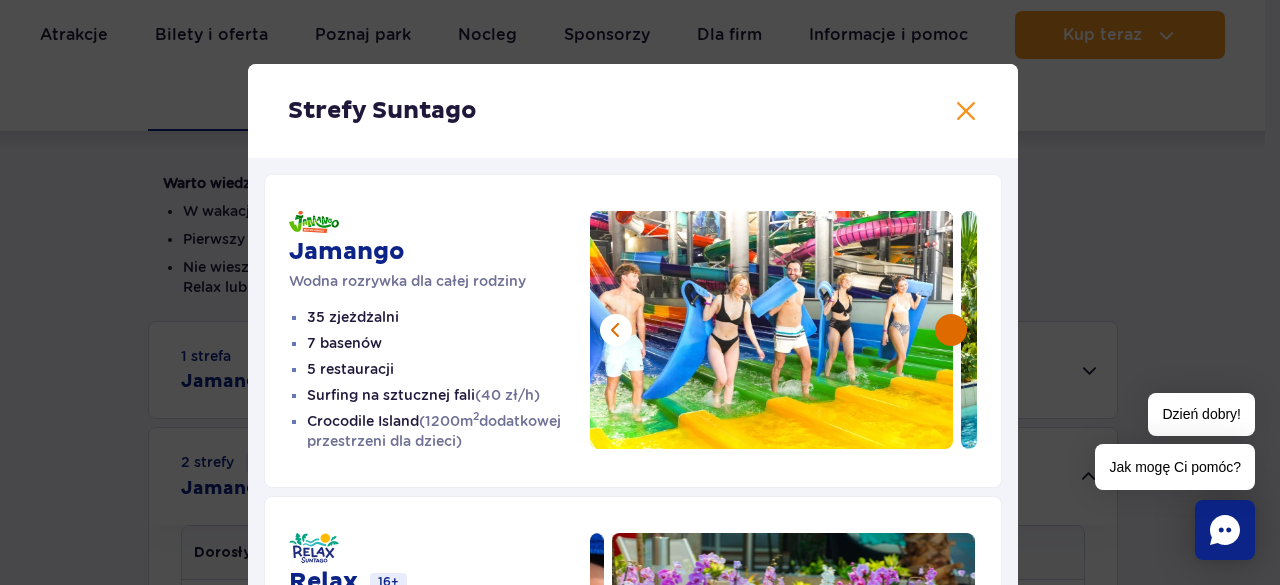 click at bounding box center (951, 330) 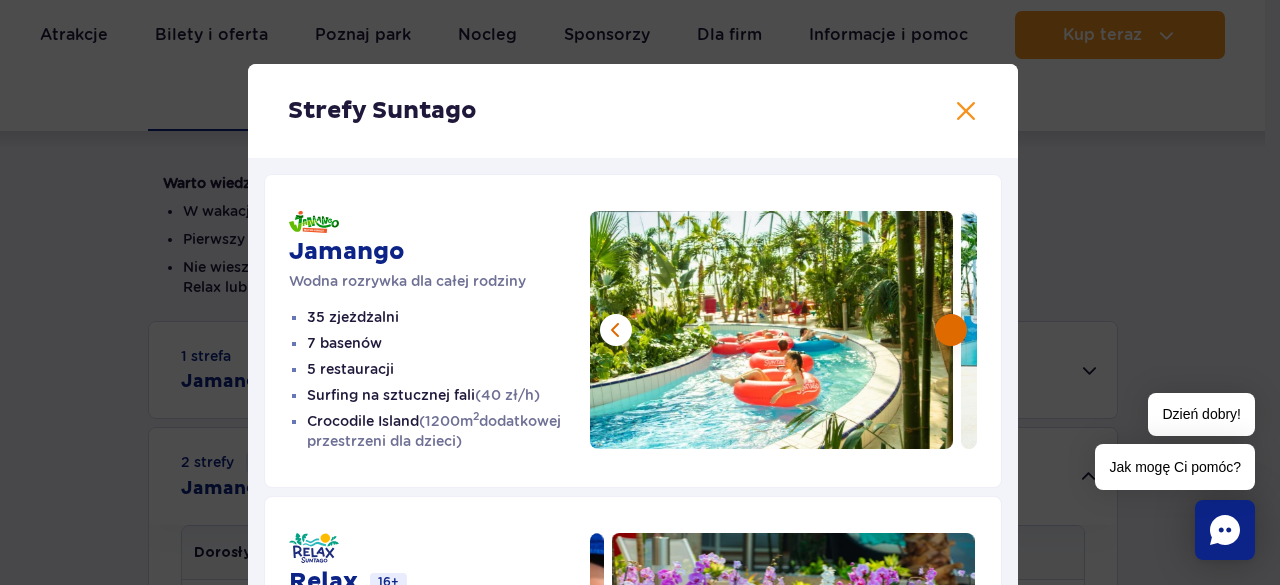 click at bounding box center (951, 330) 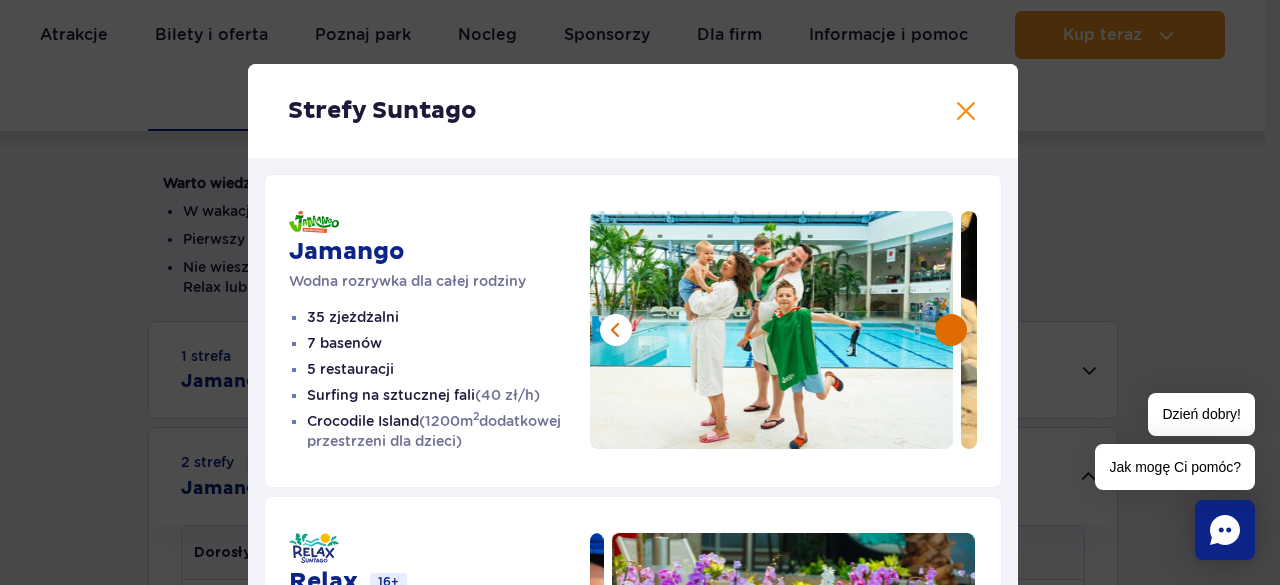 click at bounding box center (951, 330) 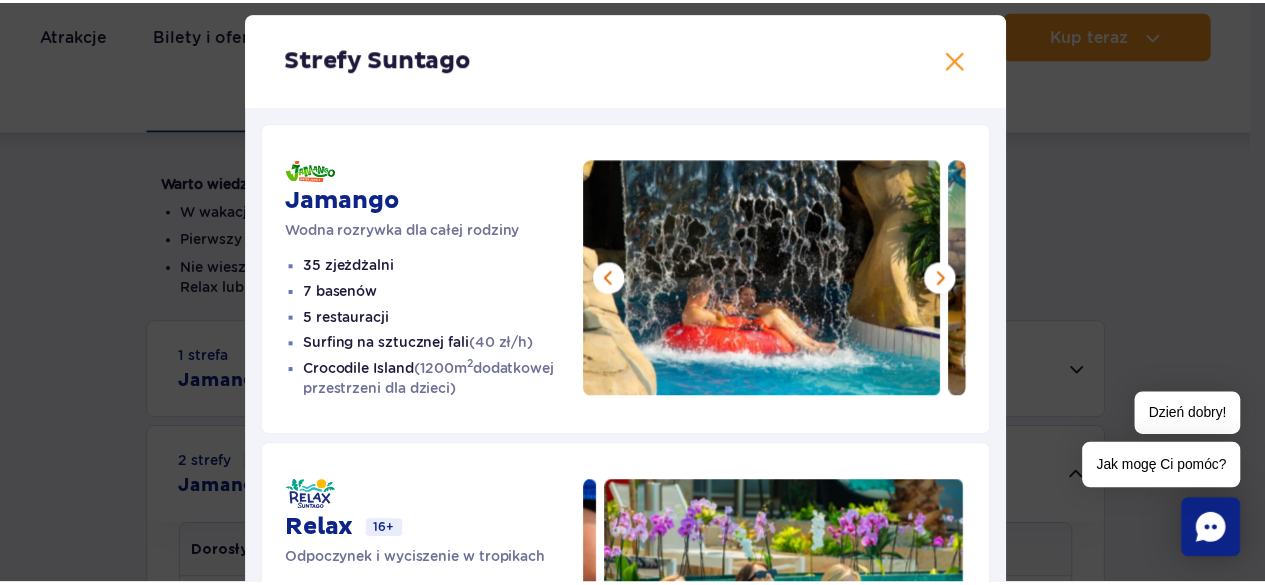 scroll, scrollTop: 0, scrollLeft: 0, axis: both 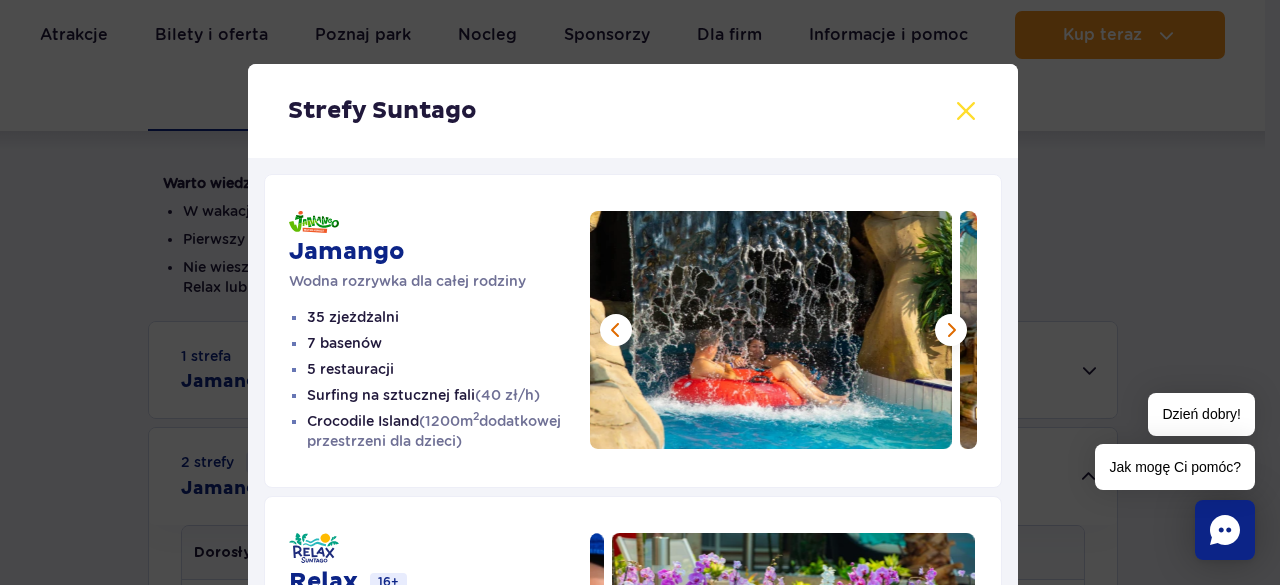 click at bounding box center (966, 111) 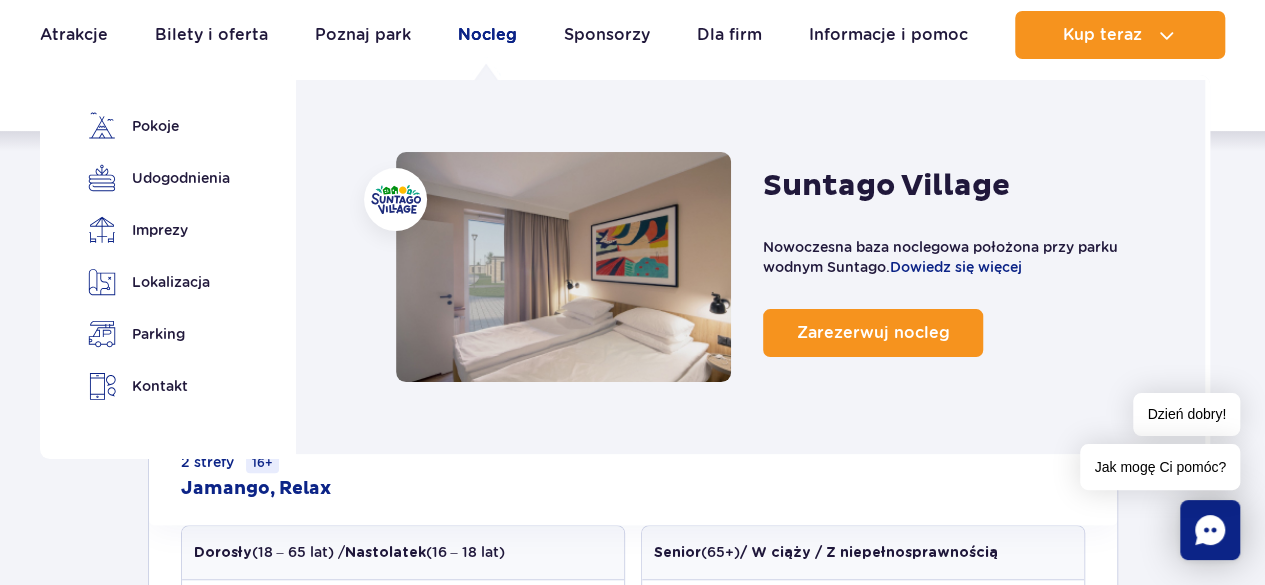 click on "Nocleg" at bounding box center (487, 35) 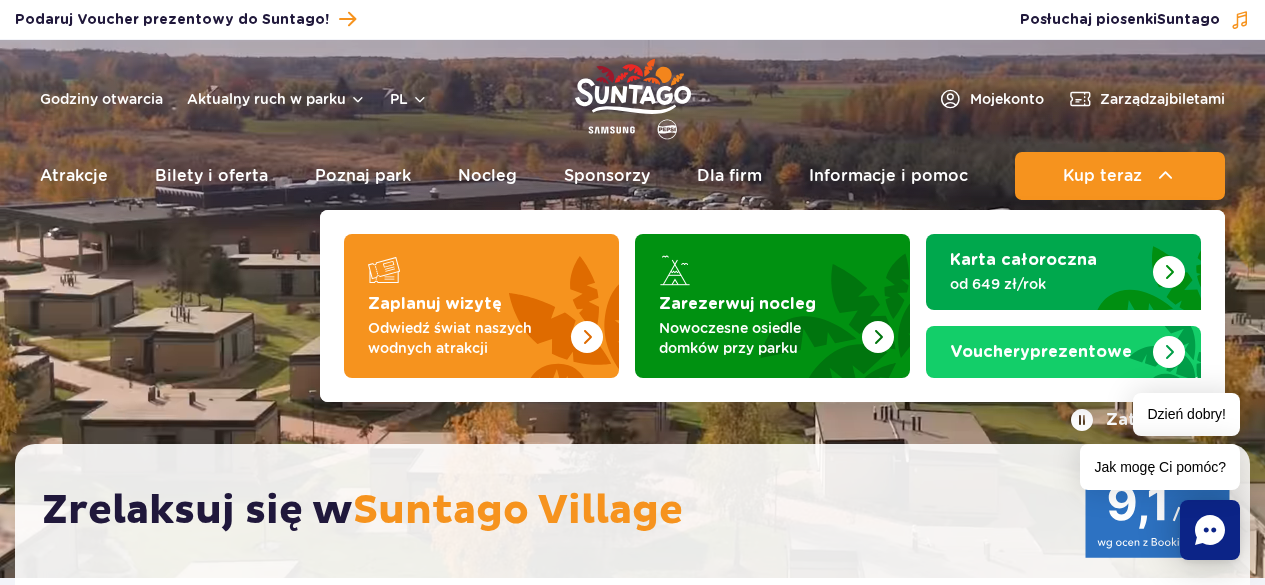 scroll, scrollTop: 0, scrollLeft: 0, axis: both 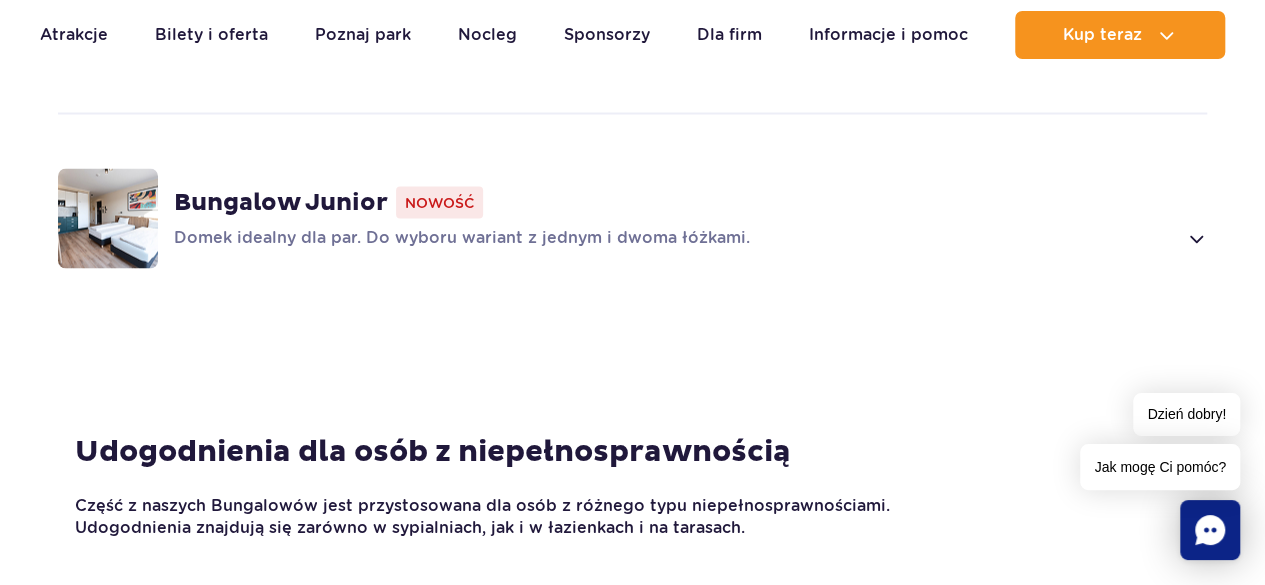 drag, startPoint x: 1272, startPoint y: 38, endPoint x: 1279, endPoint y: 155, distance: 117.20921 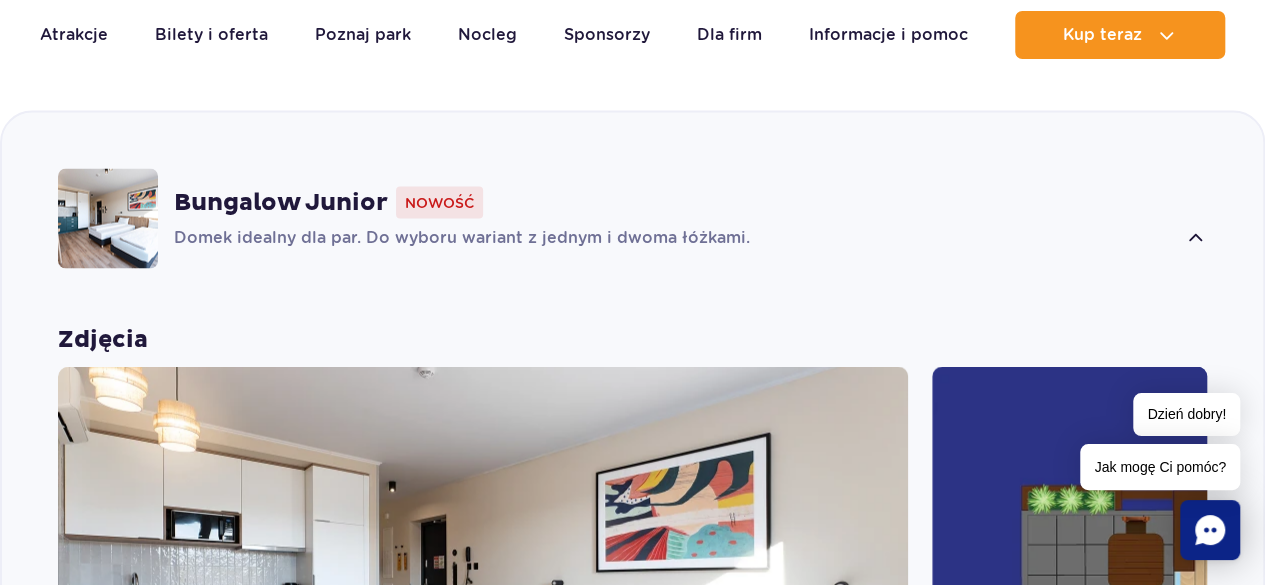 scroll, scrollTop: 1832, scrollLeft: 0, axis: vertical 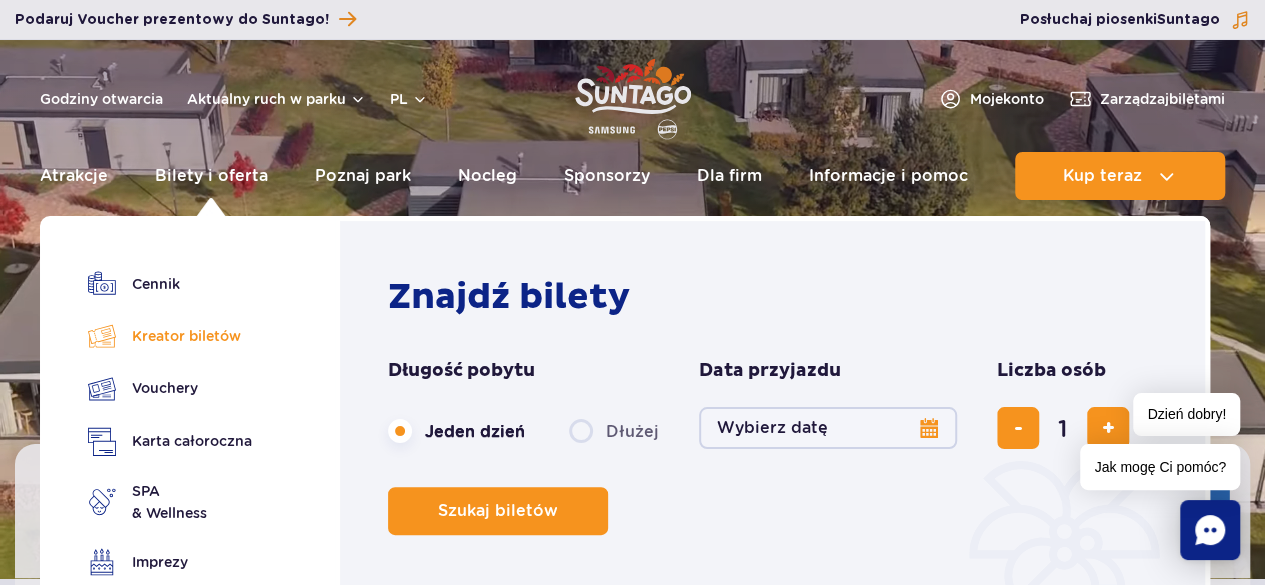 click on "Kreator biletów" at bounding box center [170, 336] 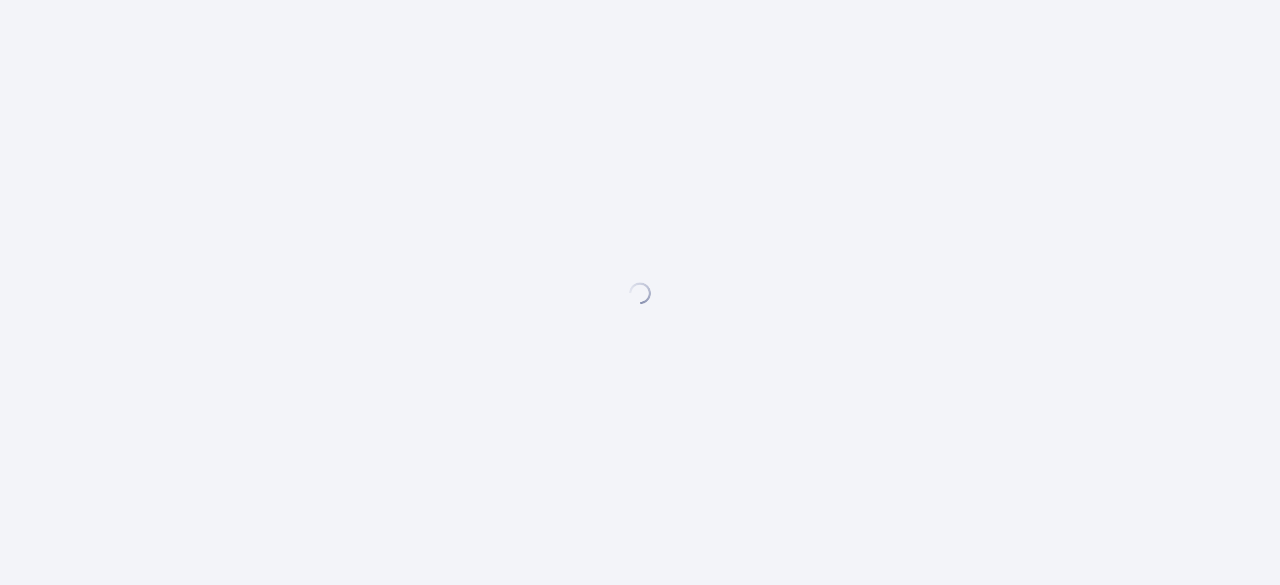 scroll, scrollTop: 0, scrollLeft: 0, axis: both 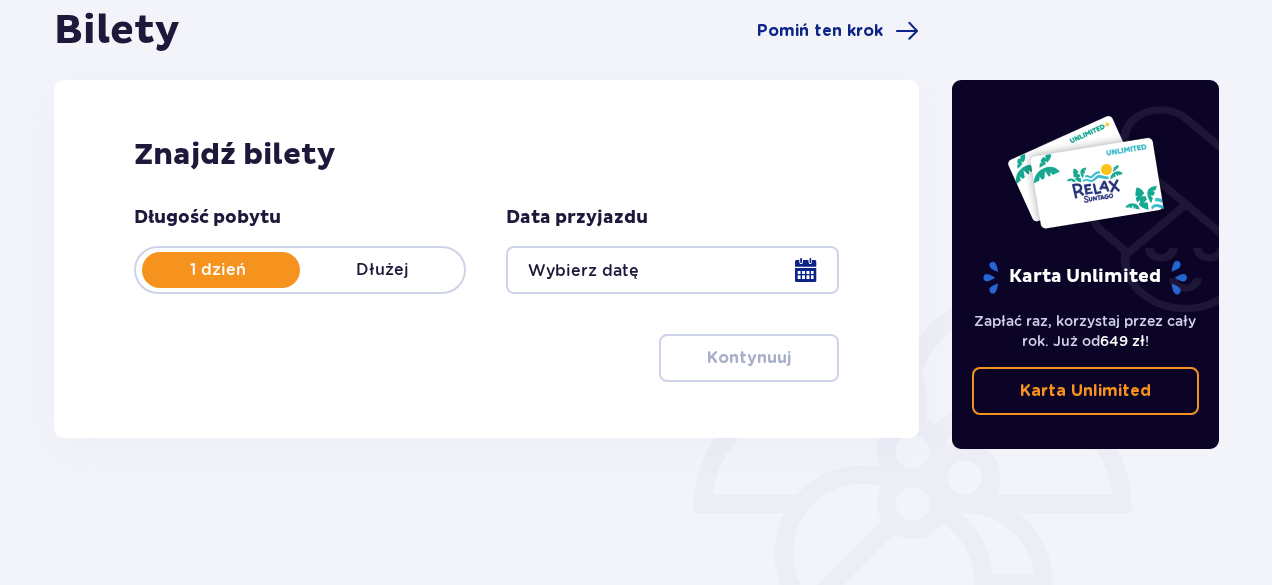 click at bounding box center (672, 270) 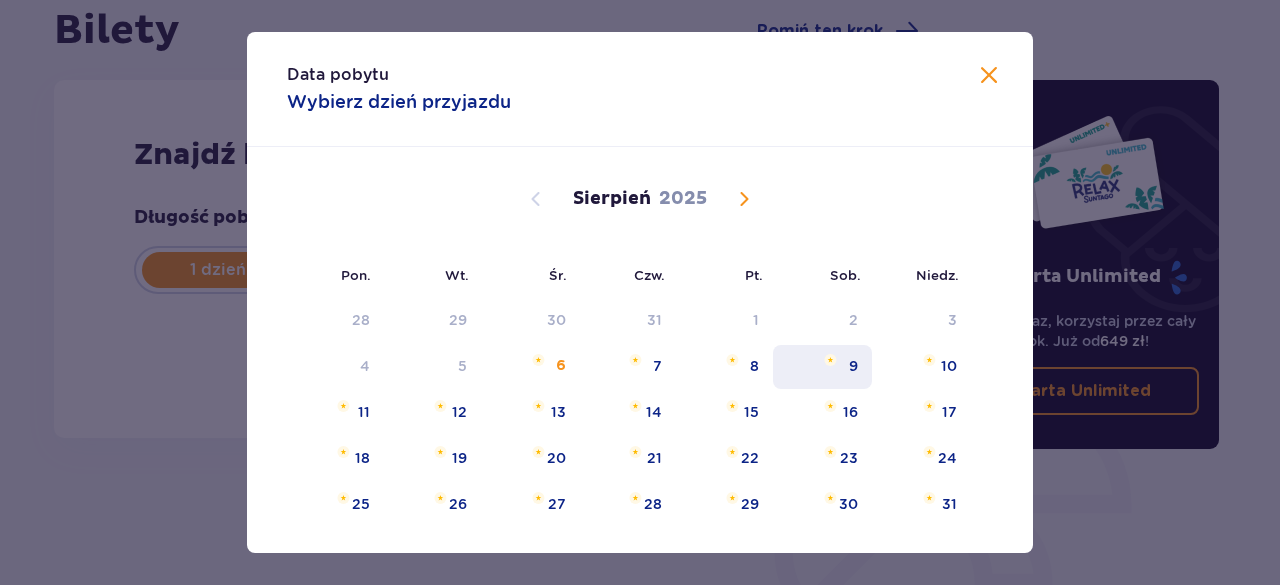 click on "9" at bounding box center [822, 367] 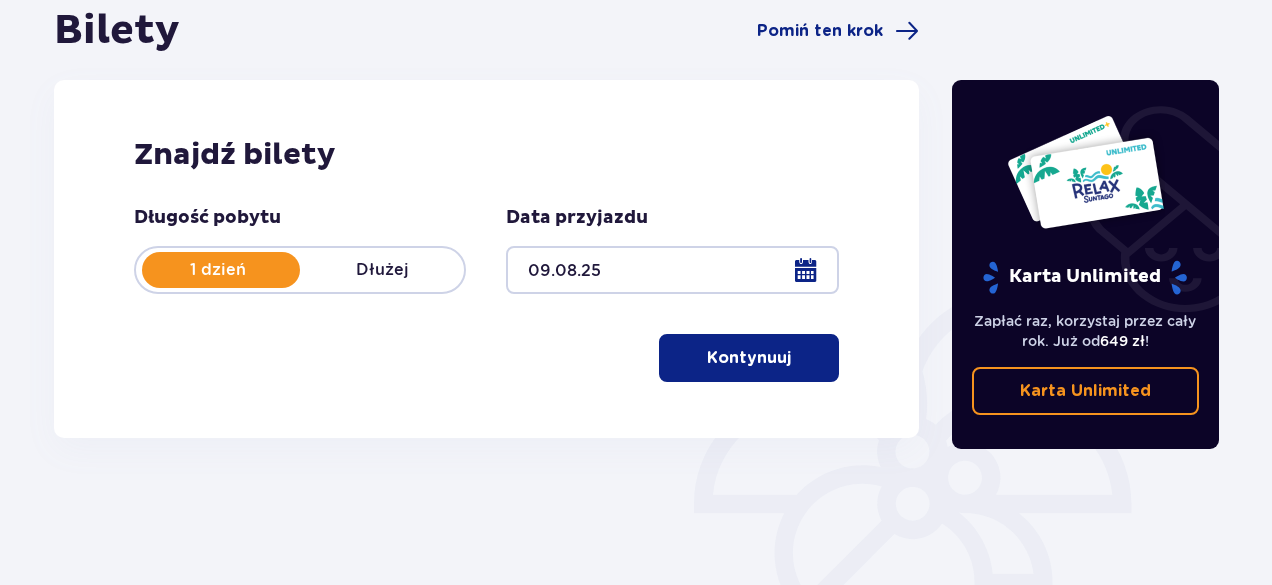 click on "Kontynuuj" at bounding box center [749, 358] 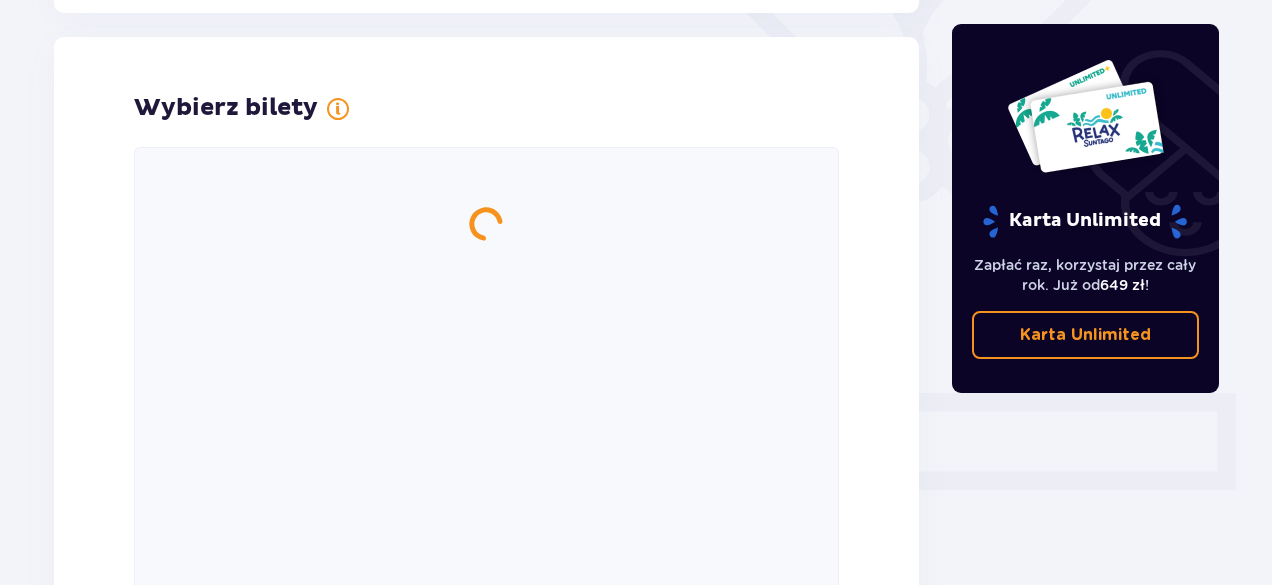 scroll, scrollTop: 556, scrollLeft: 0, axis: vertical 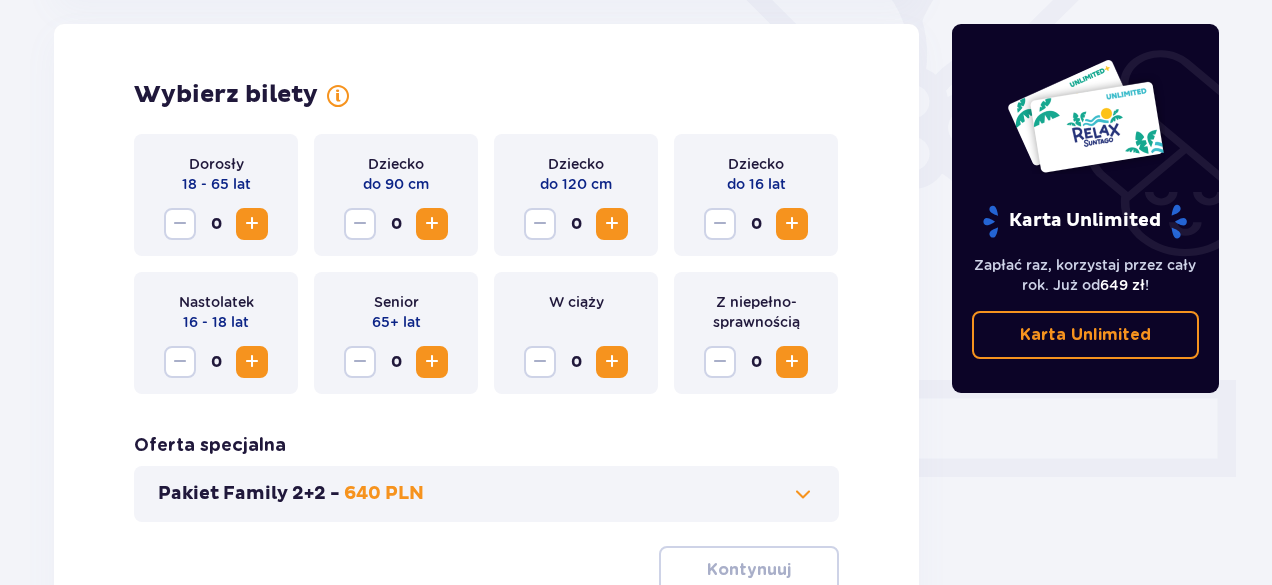 click at bounding box center [252, 224] 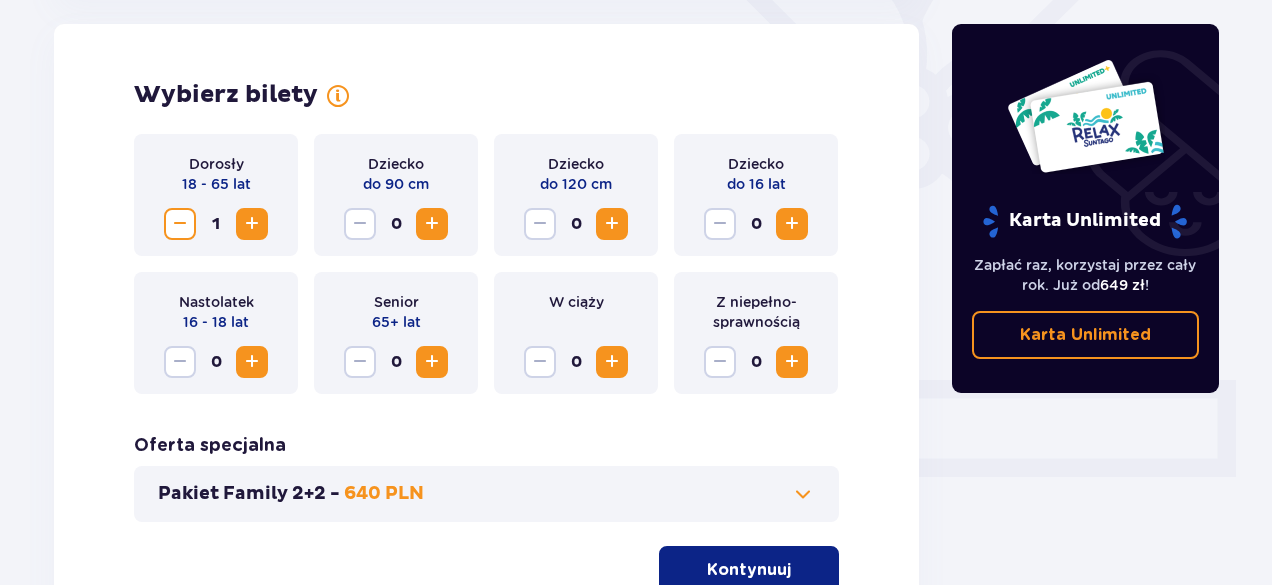 click at bounding box center (252, 224) 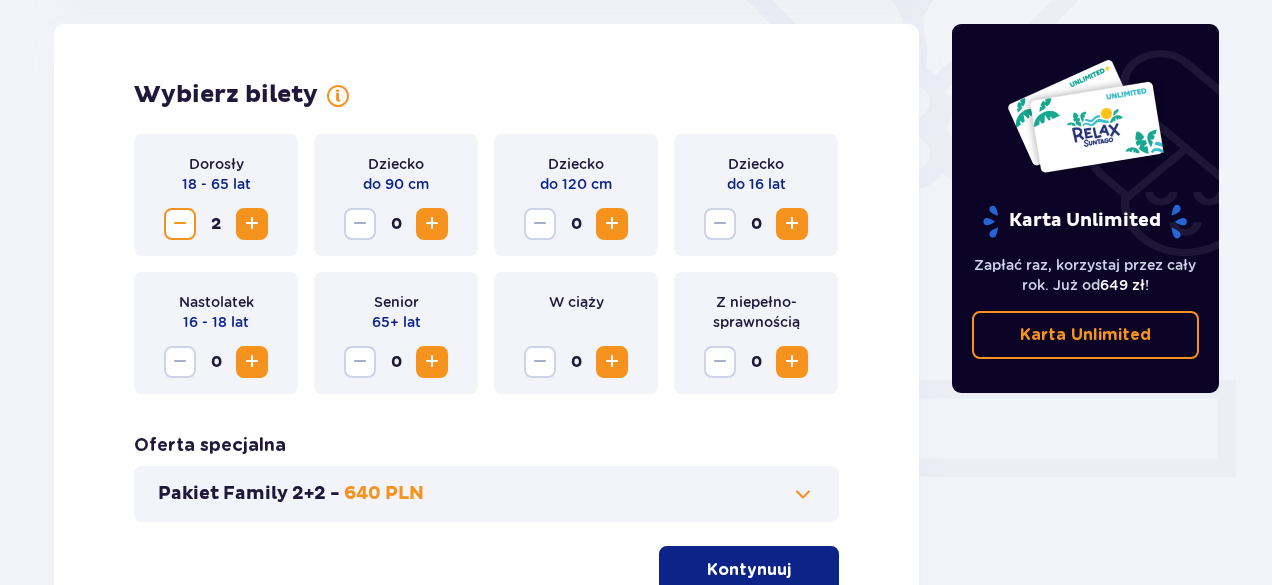 click at bounding box center [252, 224] 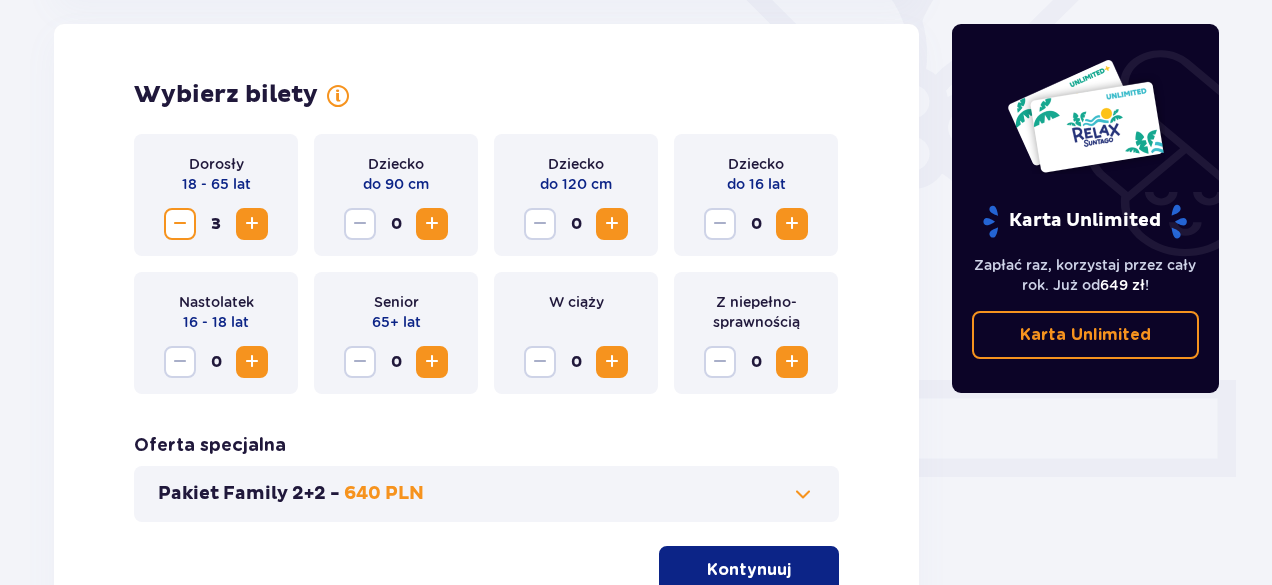 click at bounding box center (252, 224) 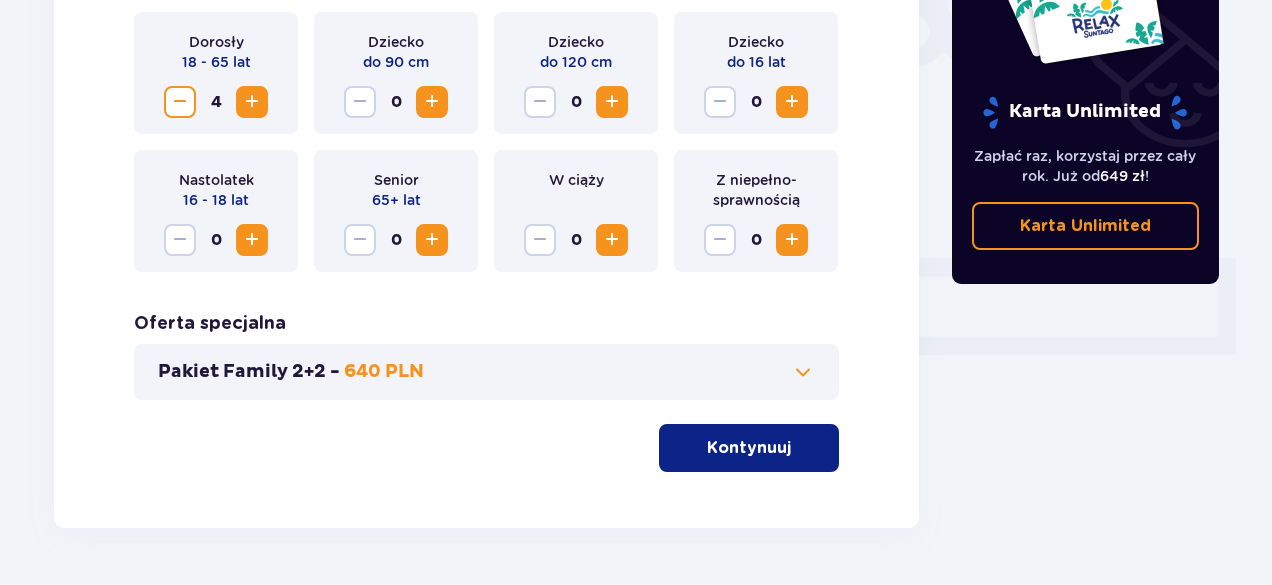 scroll, scrollTop: 690, scrollLeft: 0, axis: vertical 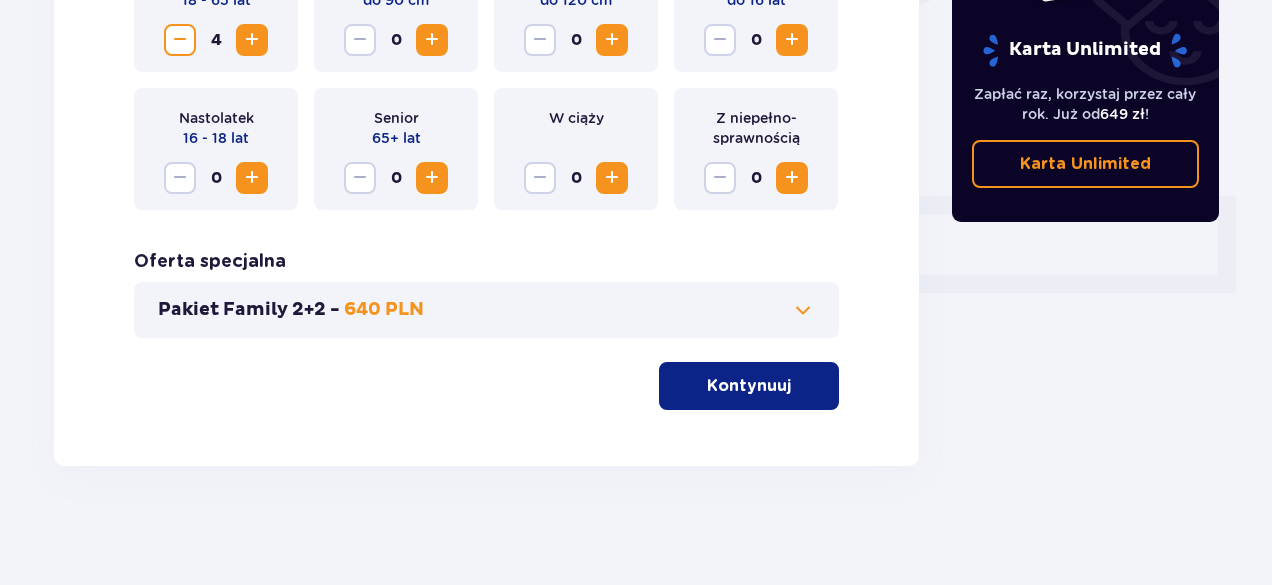 click on "Kontynuuj" at bounding box center (749, 386) 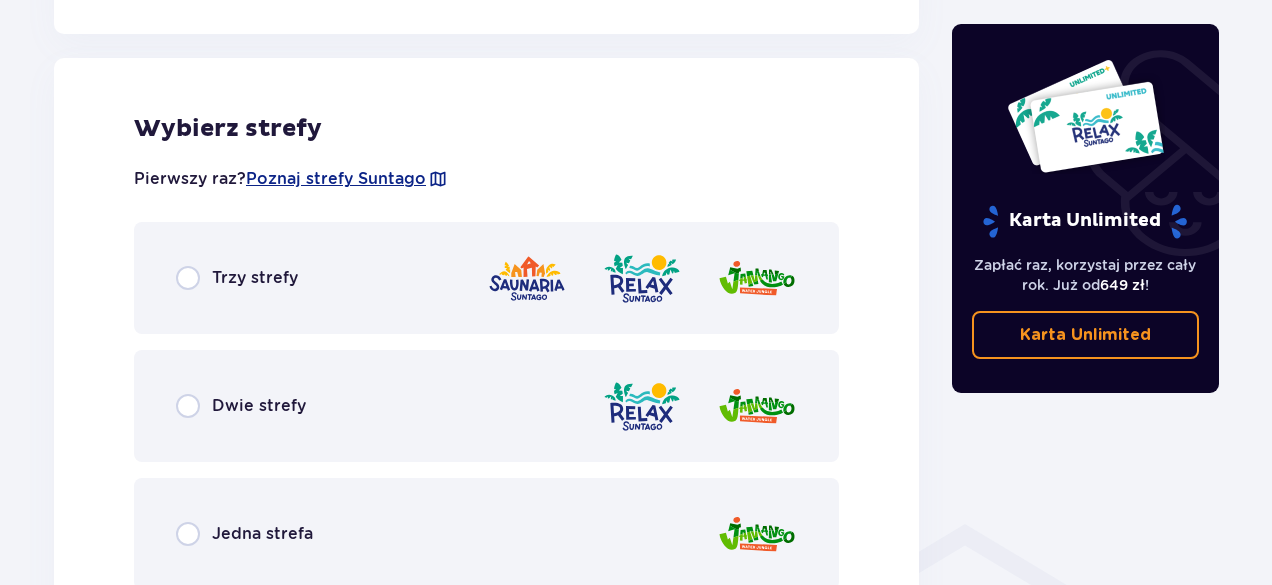scroll, scrollTop: 1110, scrollLeft: 0, axis: vertical 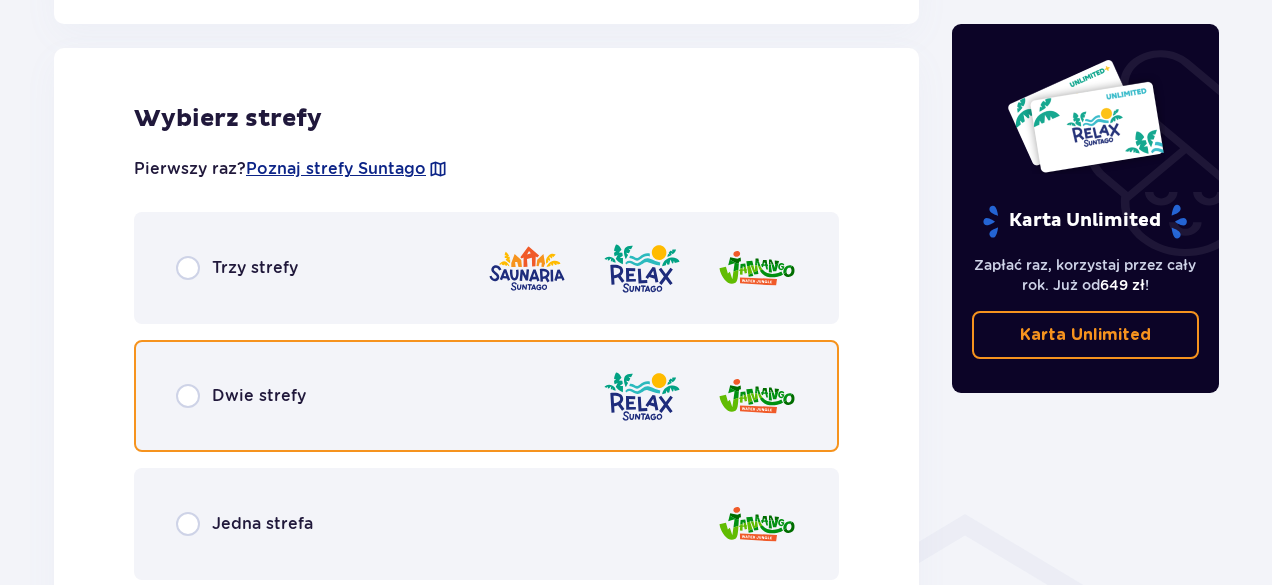 click at bounding box center [188, 396] 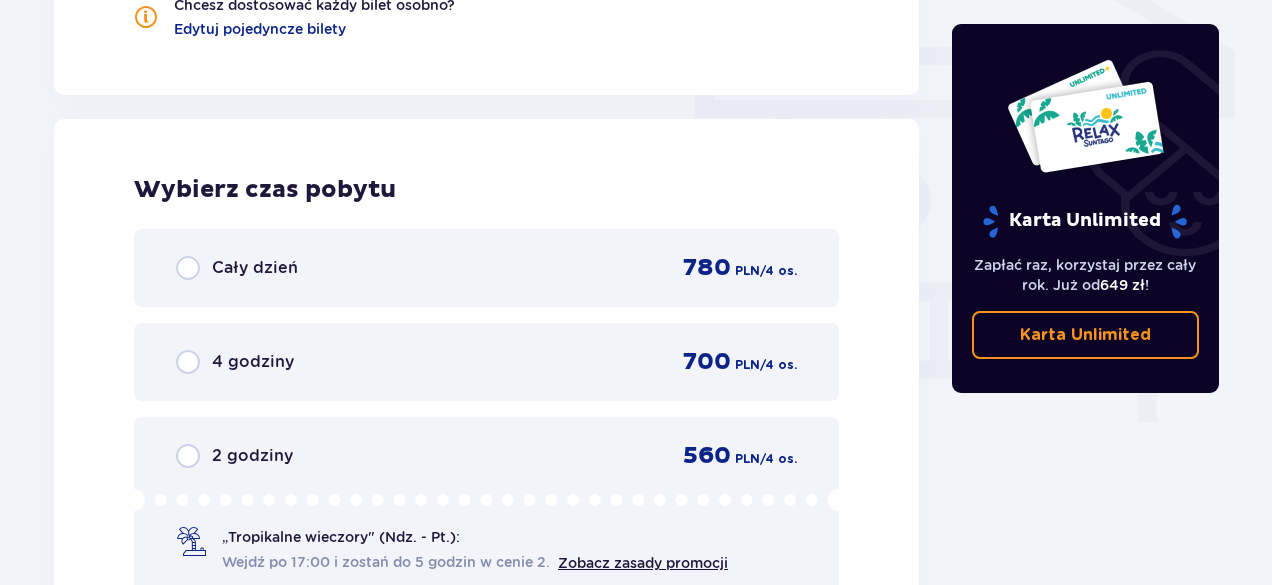 scroll, scrollTop: 1806, scrollLeft: 0, axis: vertical 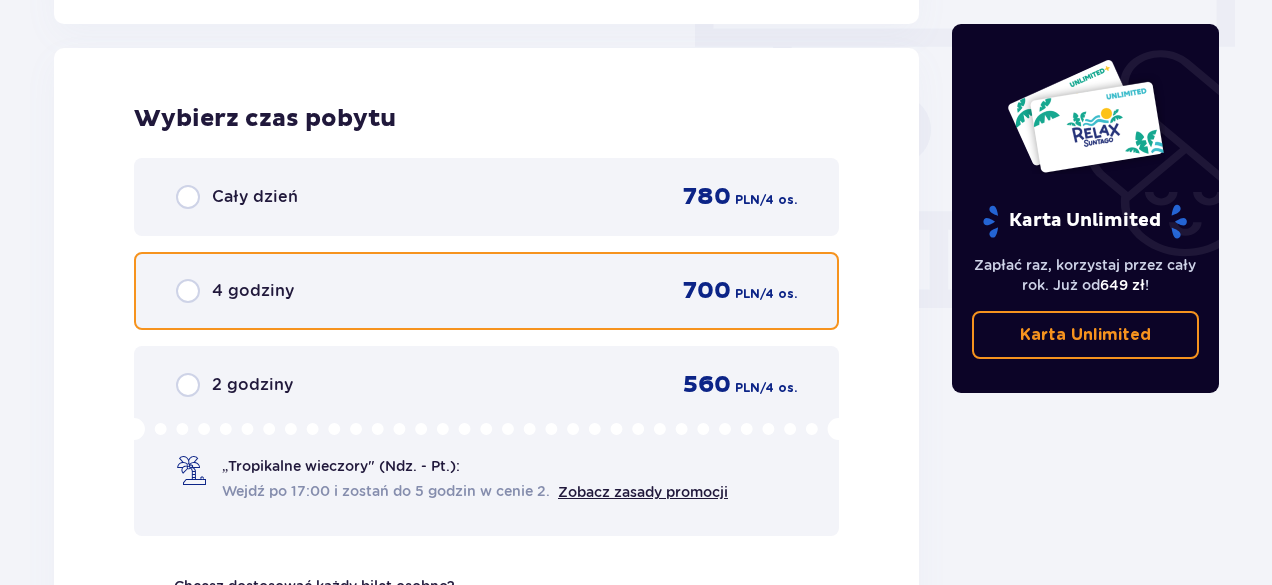 click at bounding box center (188, 291) 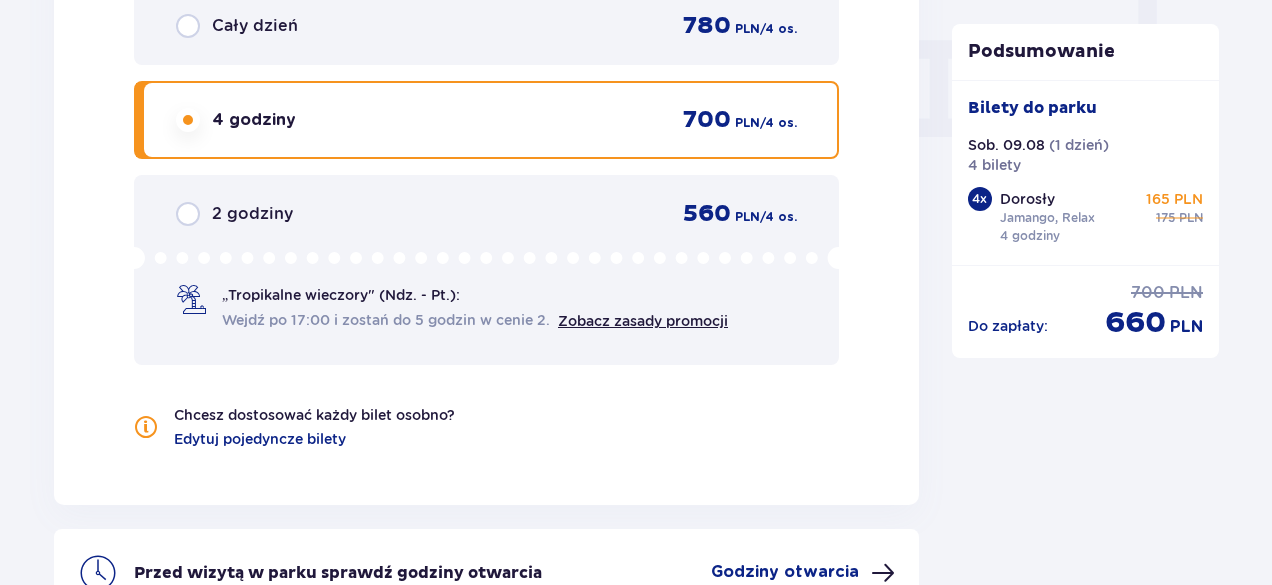 scroll, scrollTop: 2200, scrollLeft: 0, axis: vertical 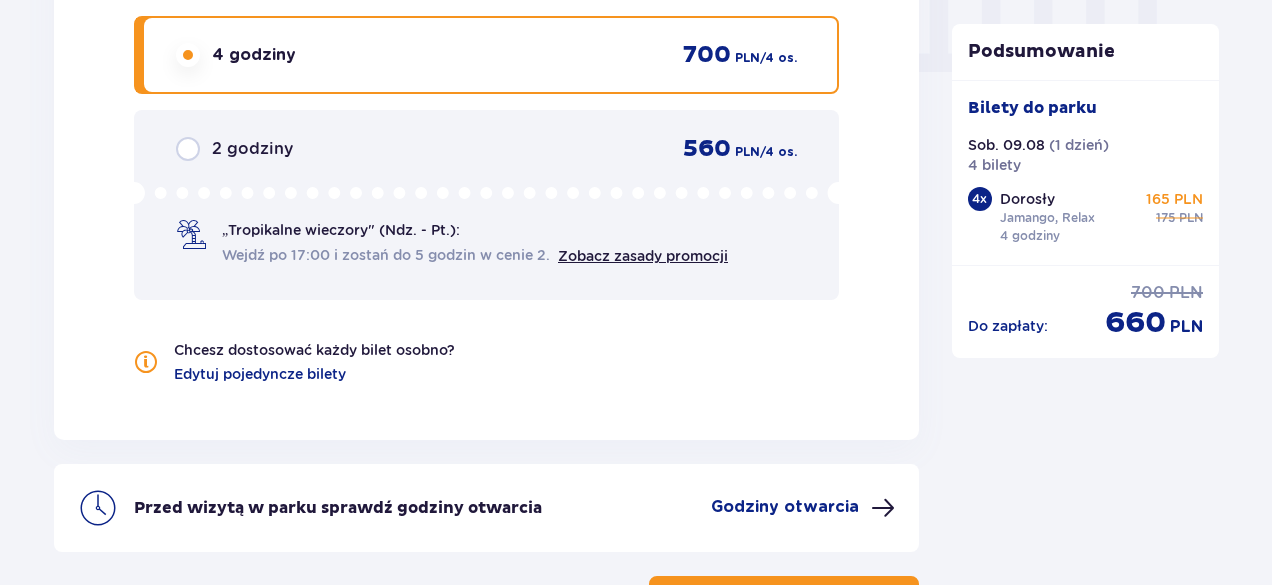 click on "Godziny otwarcia" at bounding box center (785, 507) 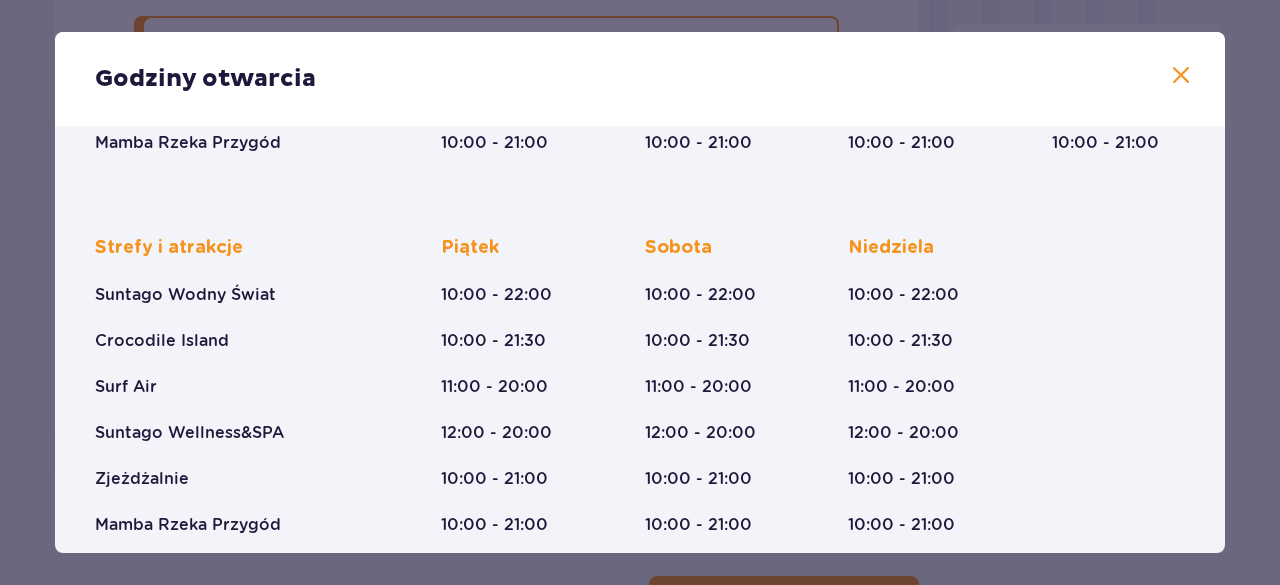 scroll, scrollTop: 452, scrollLeft: 0, axis: vertical 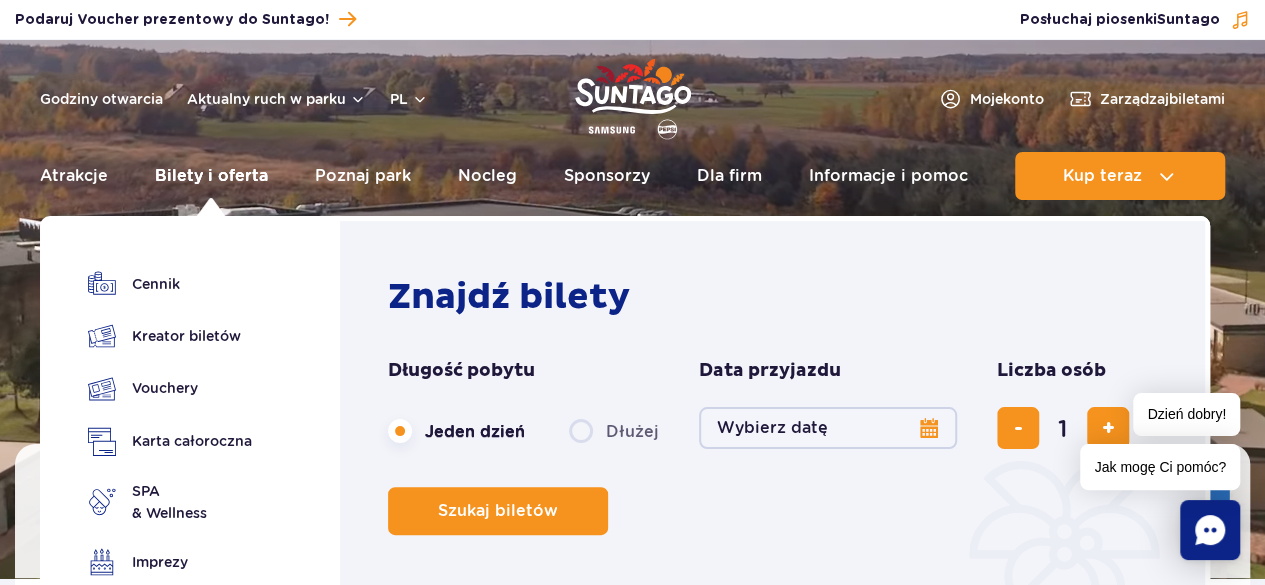 click on "Bilety i oferta" at bounding box center (211, 176) 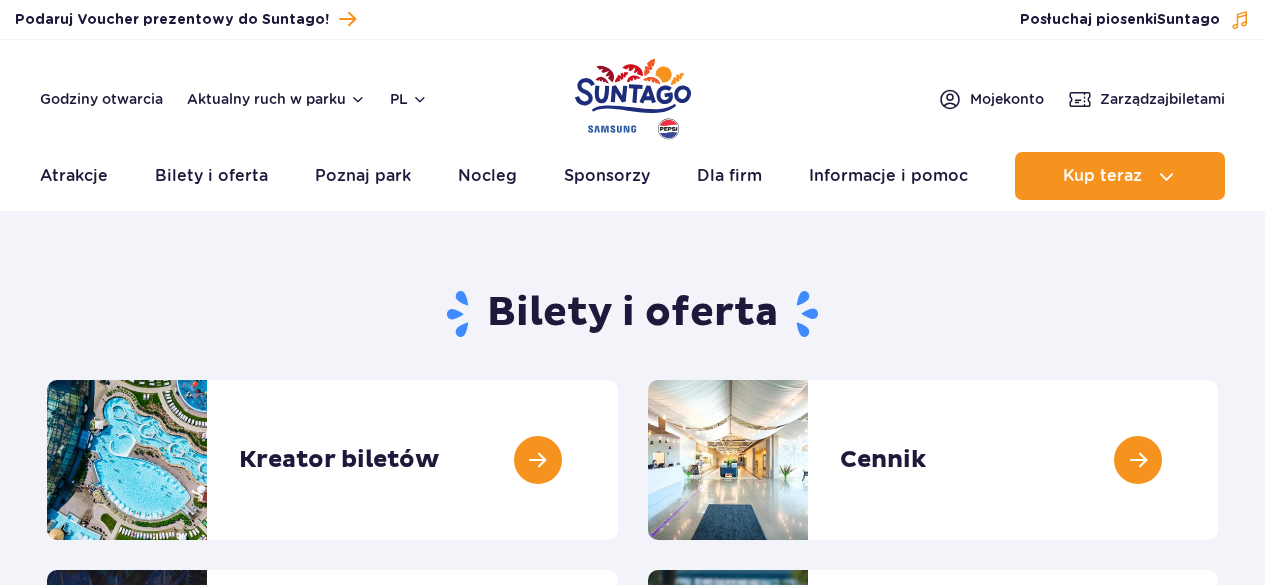 scroll, scrollTop: 0, scrollLeft: 0, axis: both 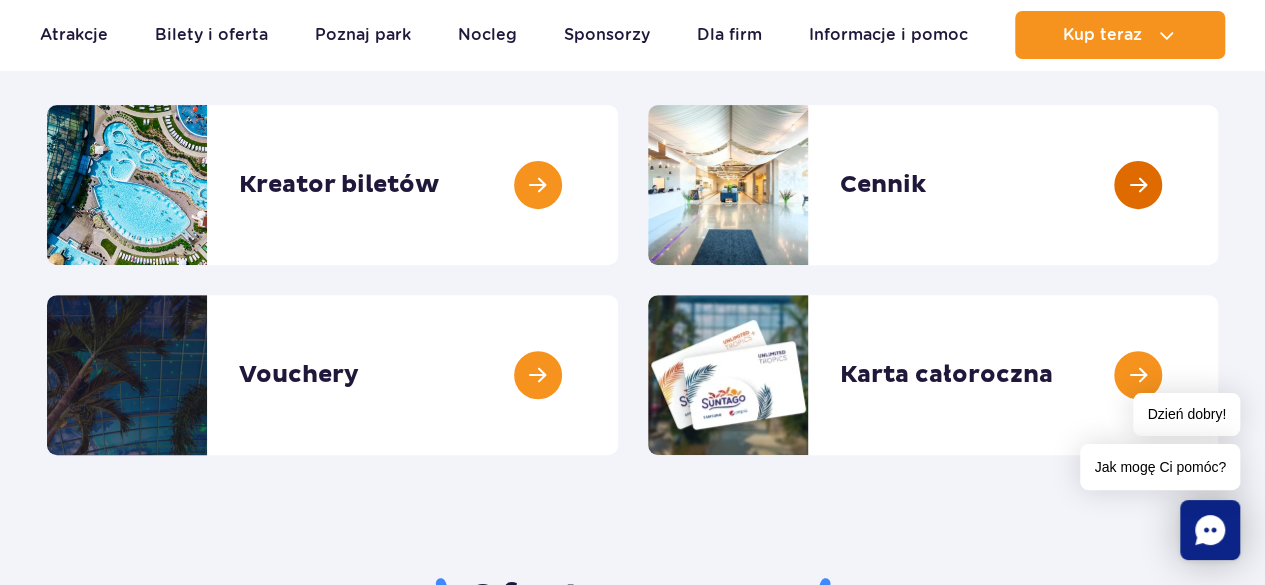 click at bounding box center (1218, 185) 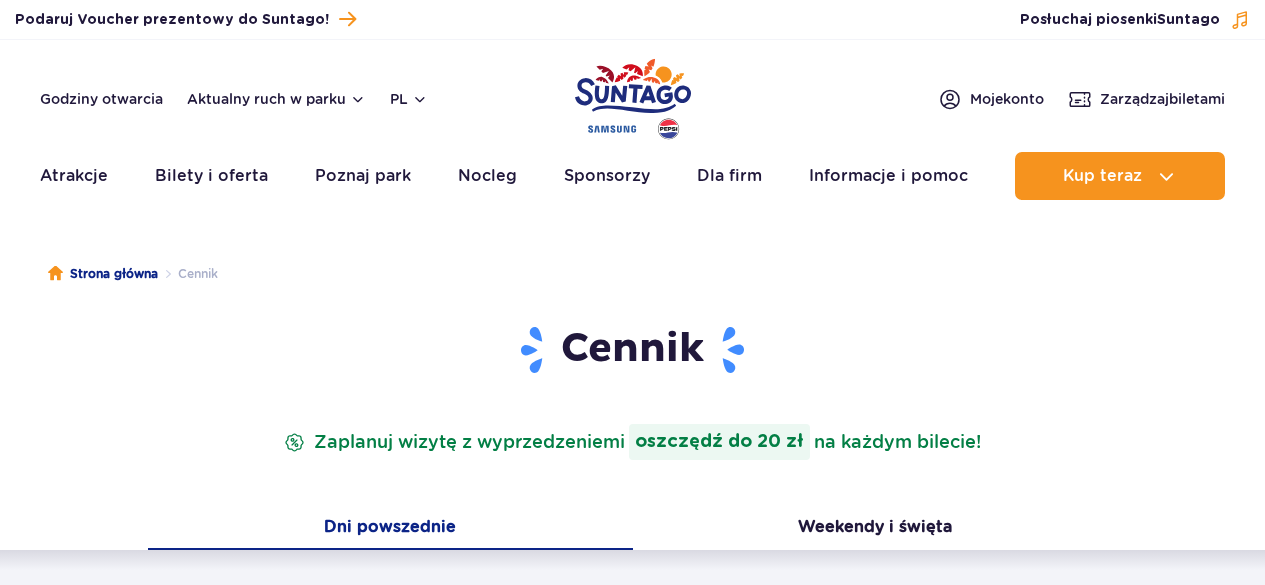 scroll, scrollTop: 0, scrollLeft: 0, axis: both 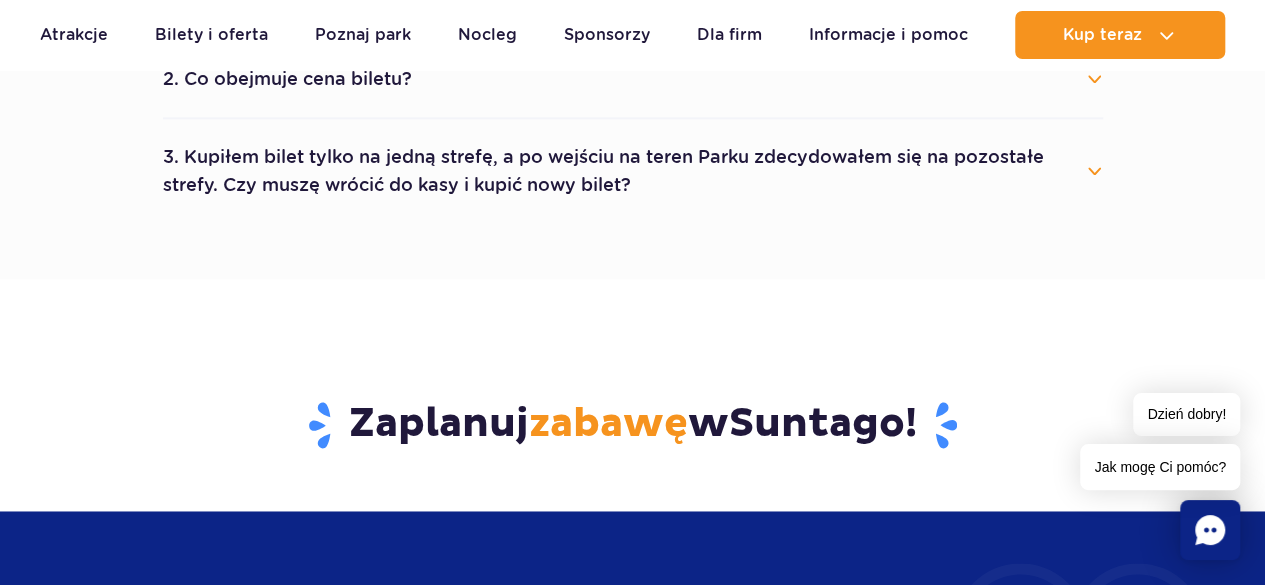 click on "3. Kupiłem bilet tylko na jedną strefę, a po wejściu na teren Parku zdecydowałem się na pozostałe strefy. Czy muszę wrócić do kasy i kupić nowy bilet?" at bounding box center [633, 171] 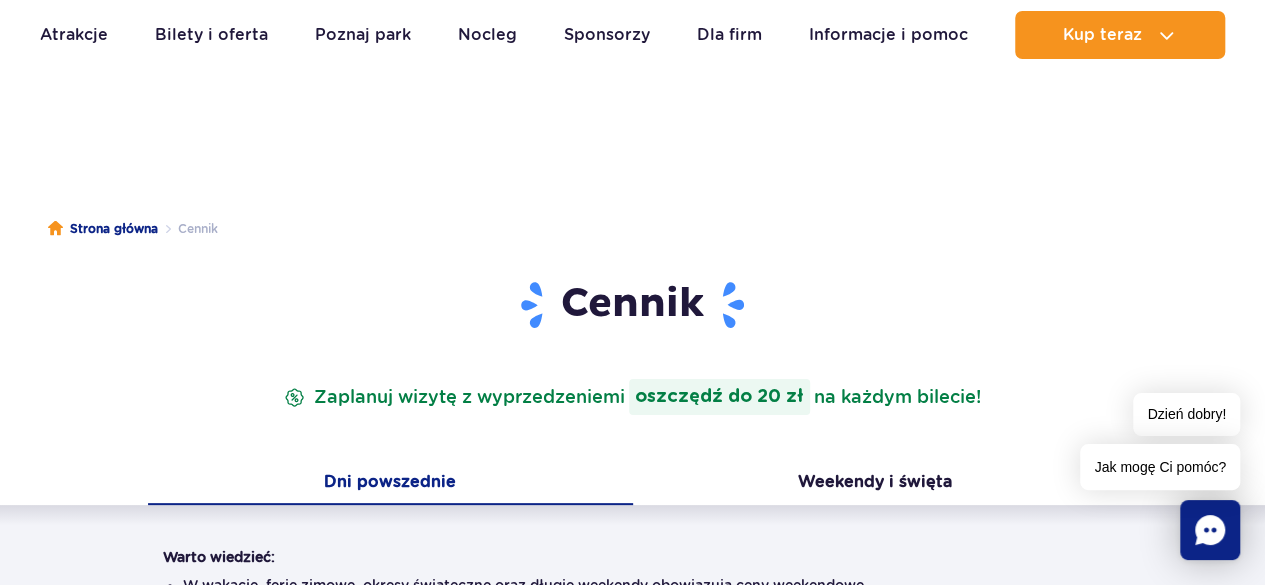 scroll, scrollTop: 0, scrollLeft: 0, axis: both 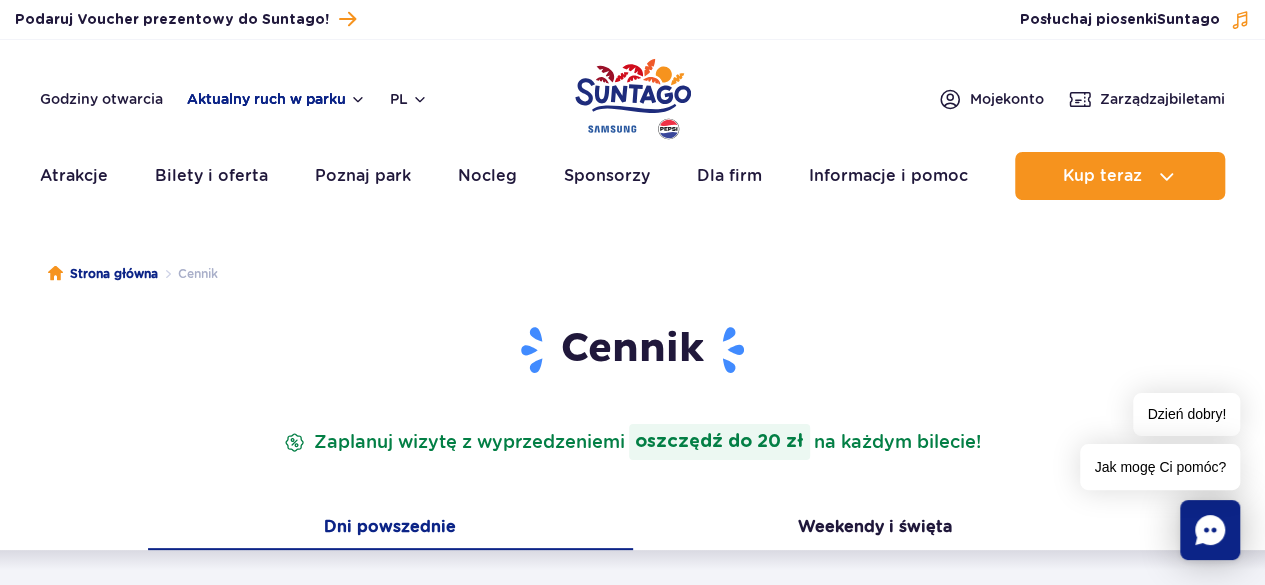 click on "Aktualny ruch w parku" at bounding box center (276, 99) 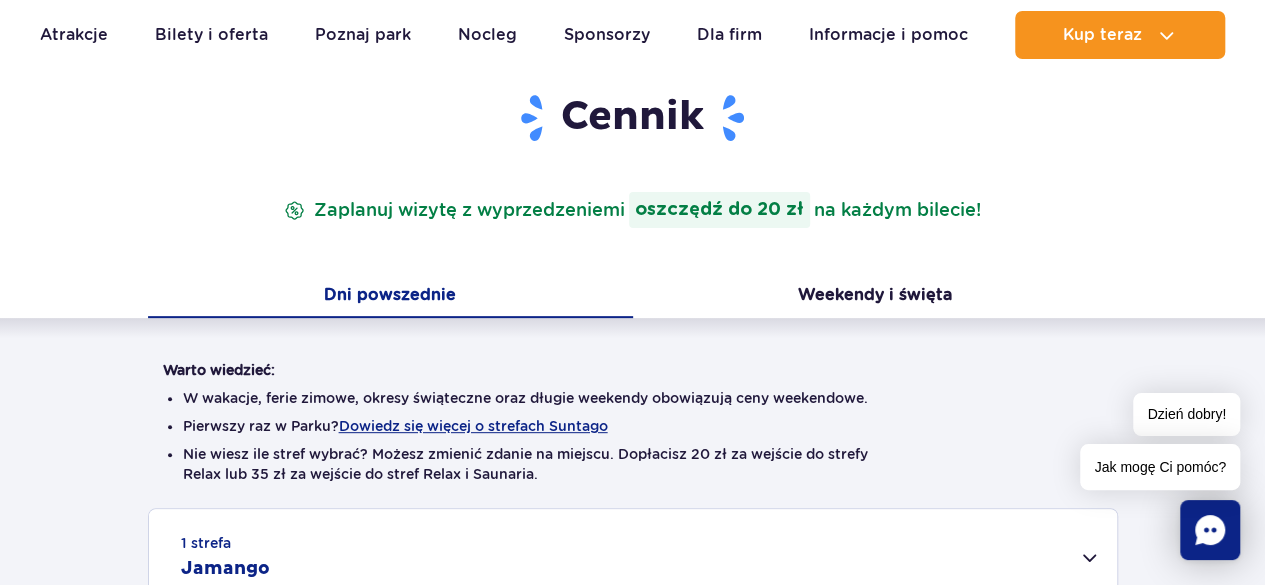 scroll, scrollTop: 0, scrollLeft: 0, axis: both 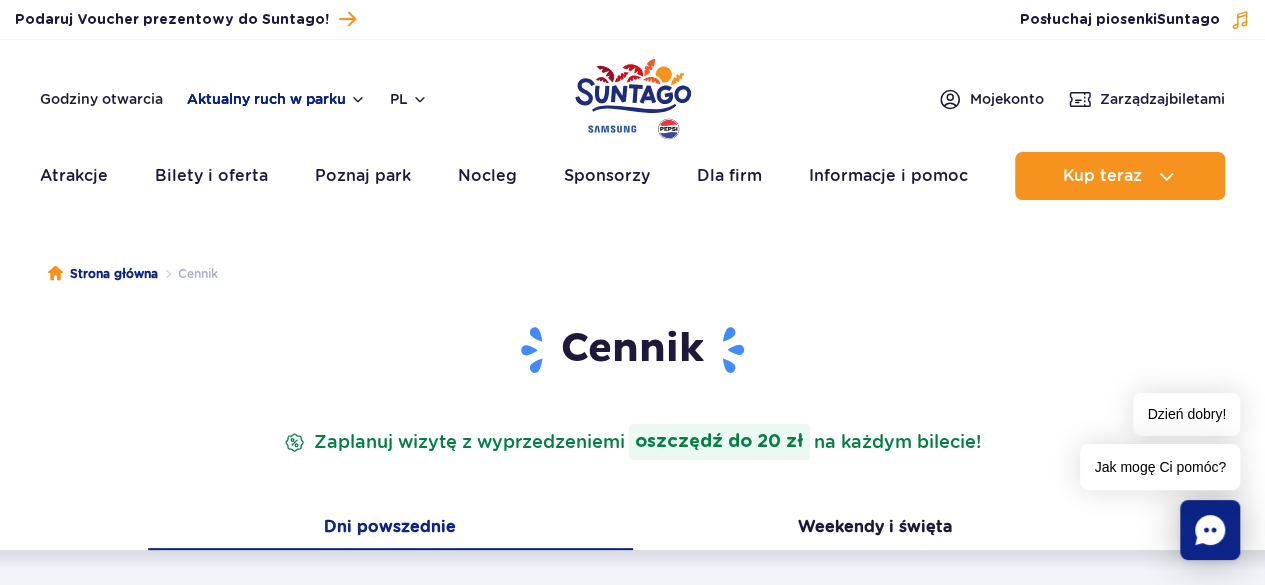 click on "Aktualny ruch w parku" at bounding box center (276, 99) 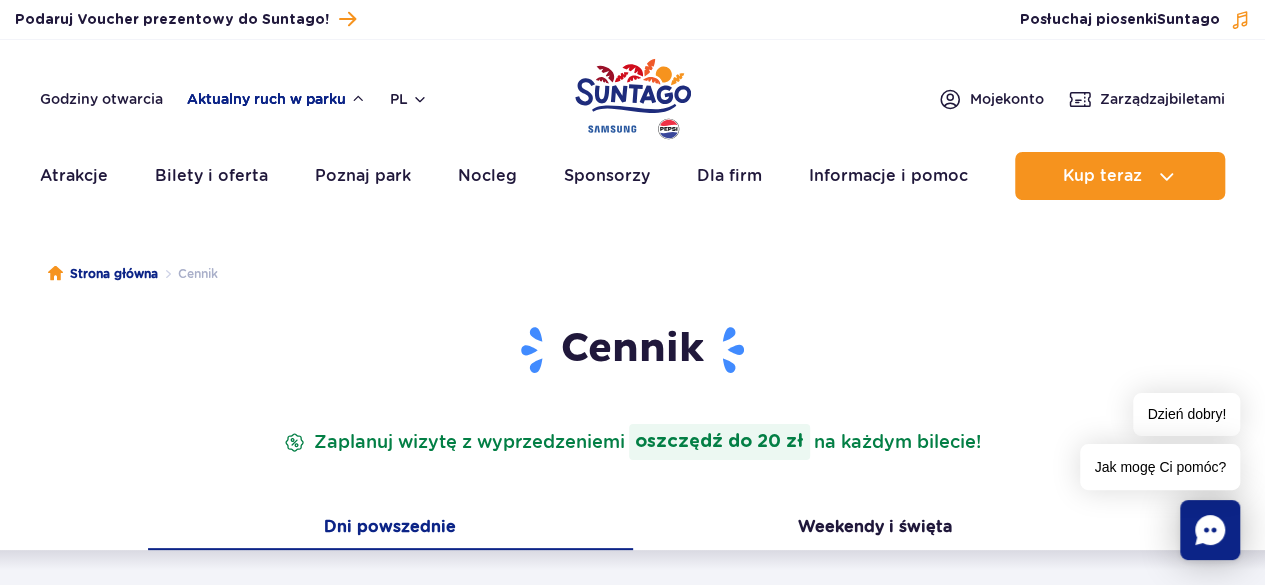 click on "Aktualny ruch w parku" at bounding box center [276, 99] 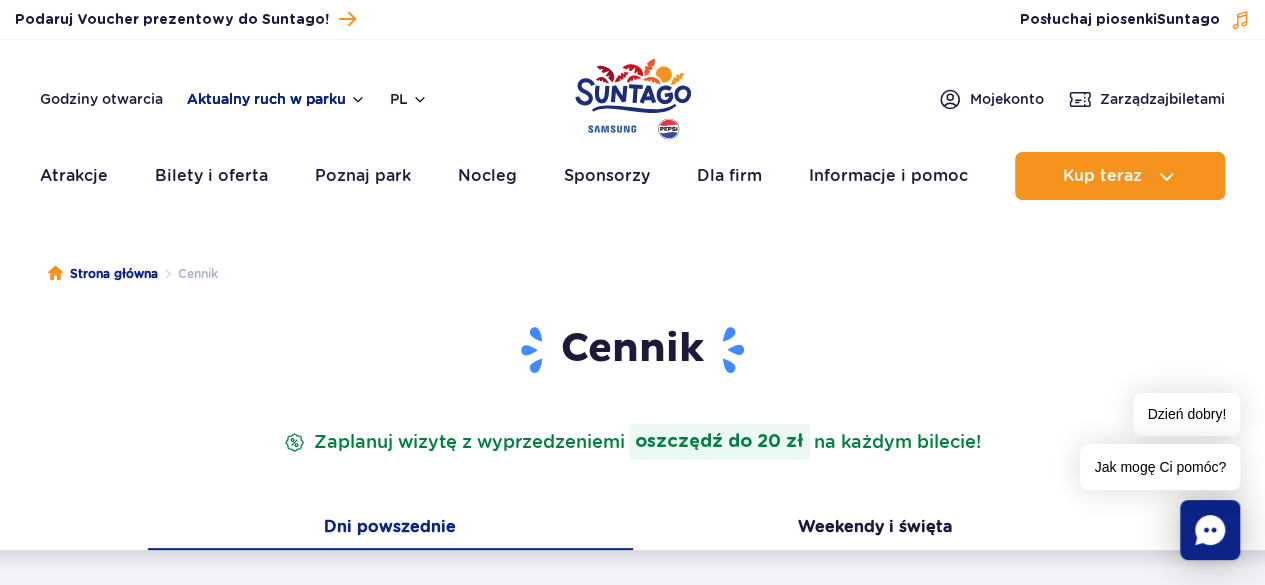 click on "Aktualny ruch w parku" at bounding box center [276, 99] 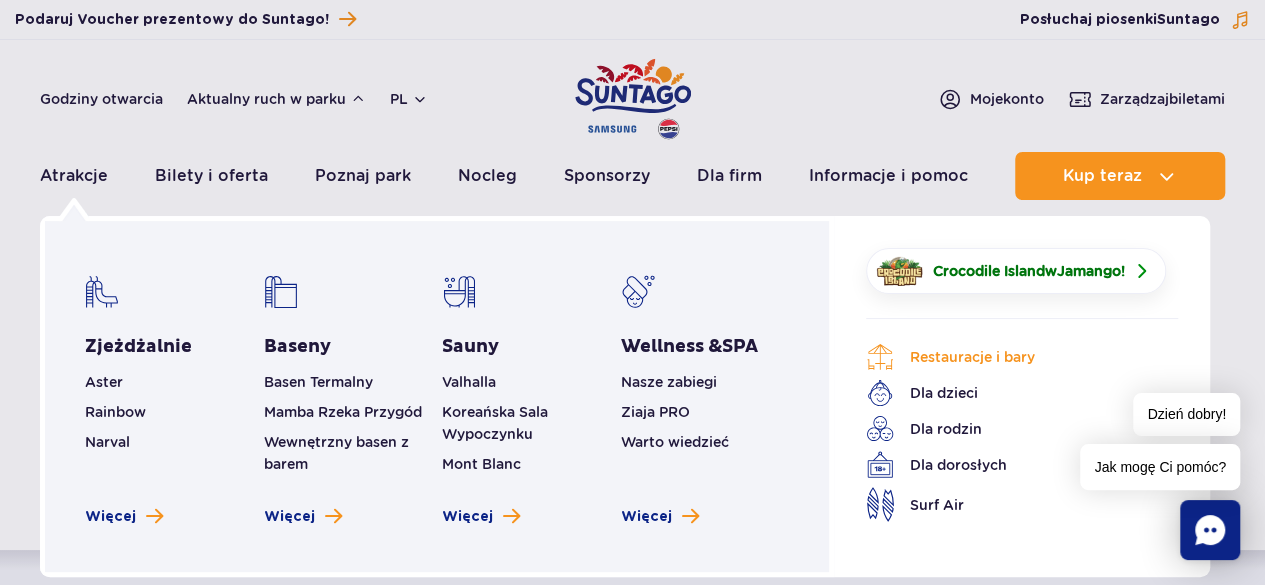 click on "Restauracje i bary" at bounding box center [1007, 357] 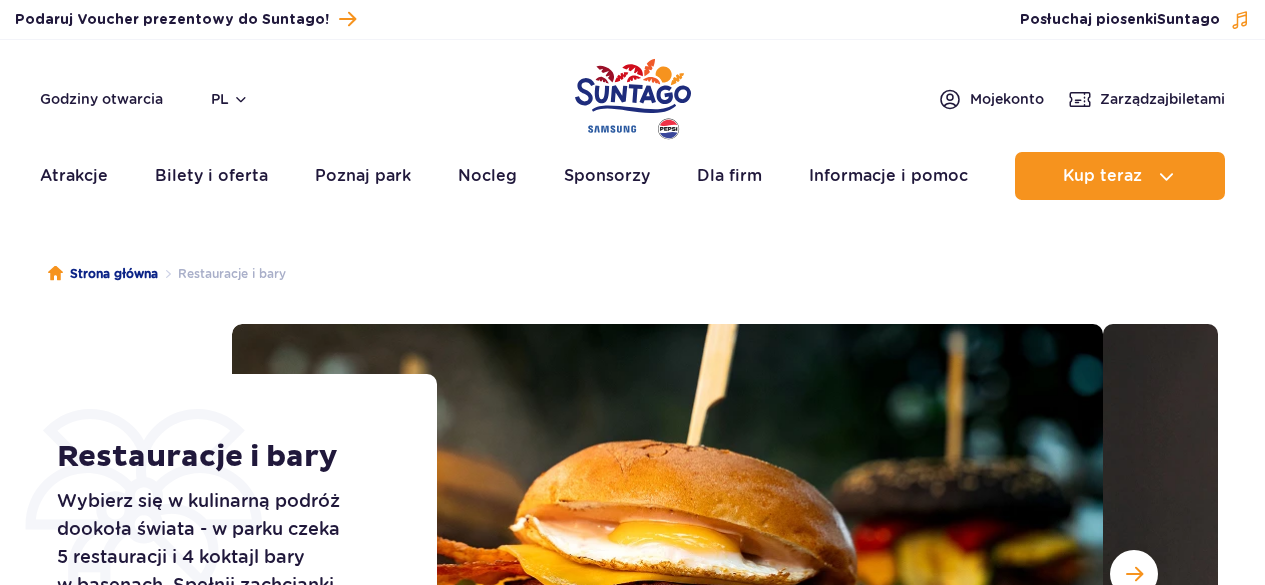 scroll, scrollTop: 0, scrollLeft: 0, axis: both 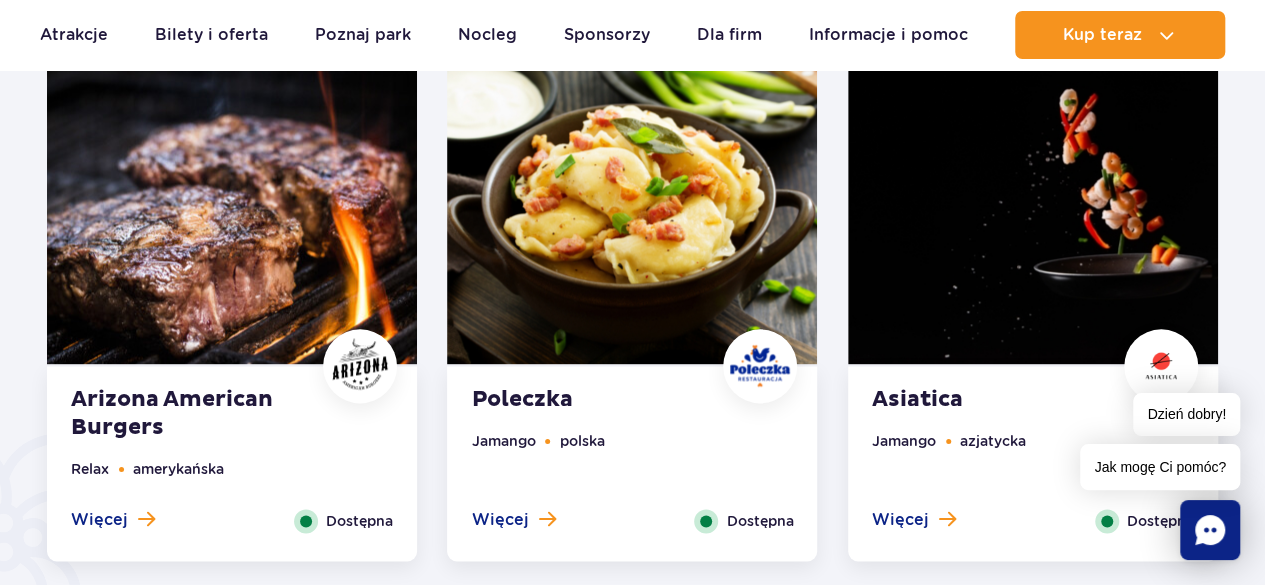 click at bounding box center [1033, 207] 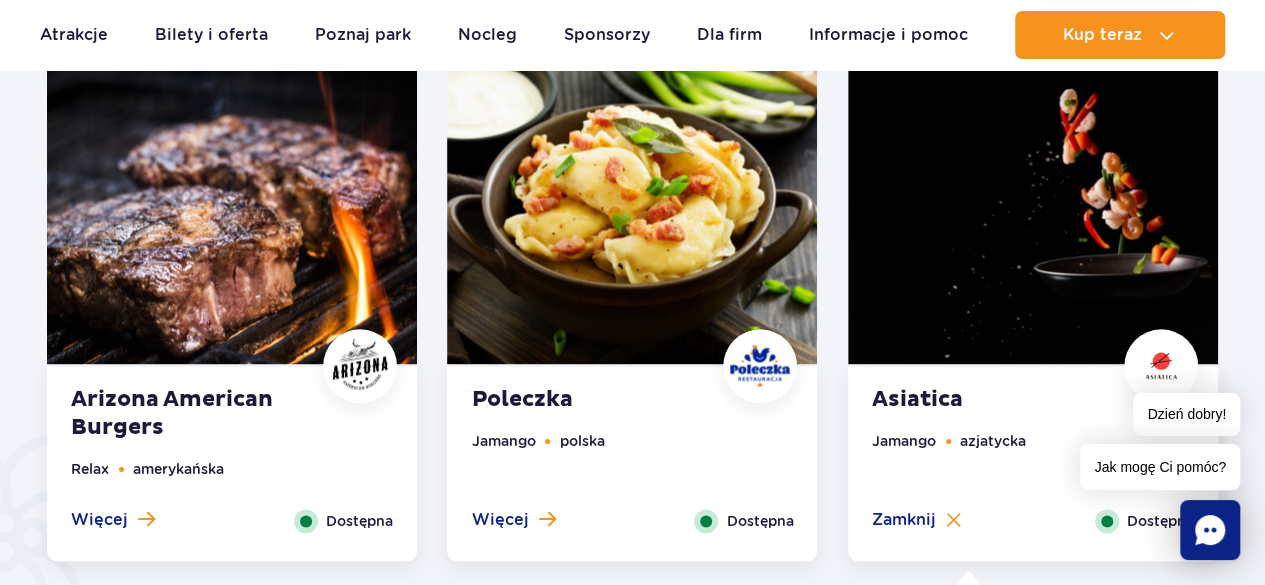 scroll, scrollTop: 1554, scrollLeft: 0, axis: vertical 